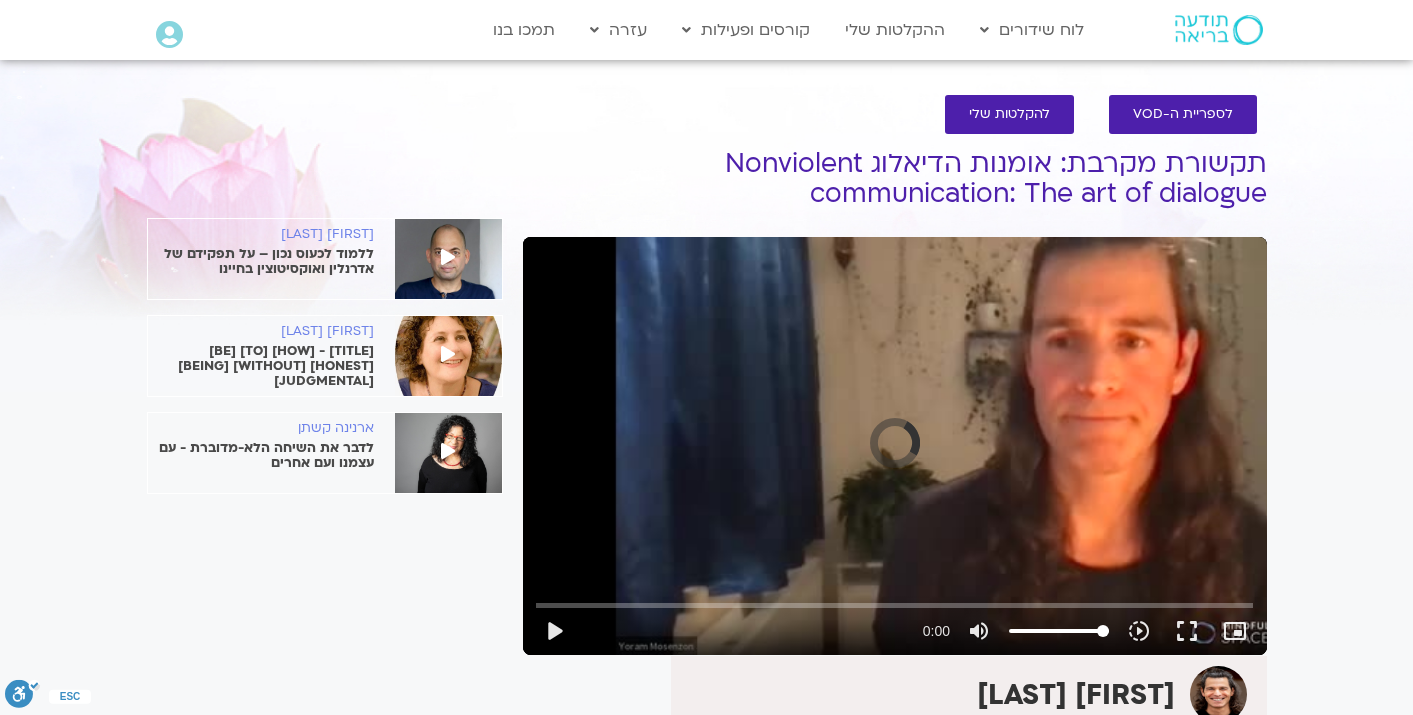 scroll, scrollTop: 0, scrollLeft: 0, axis: both 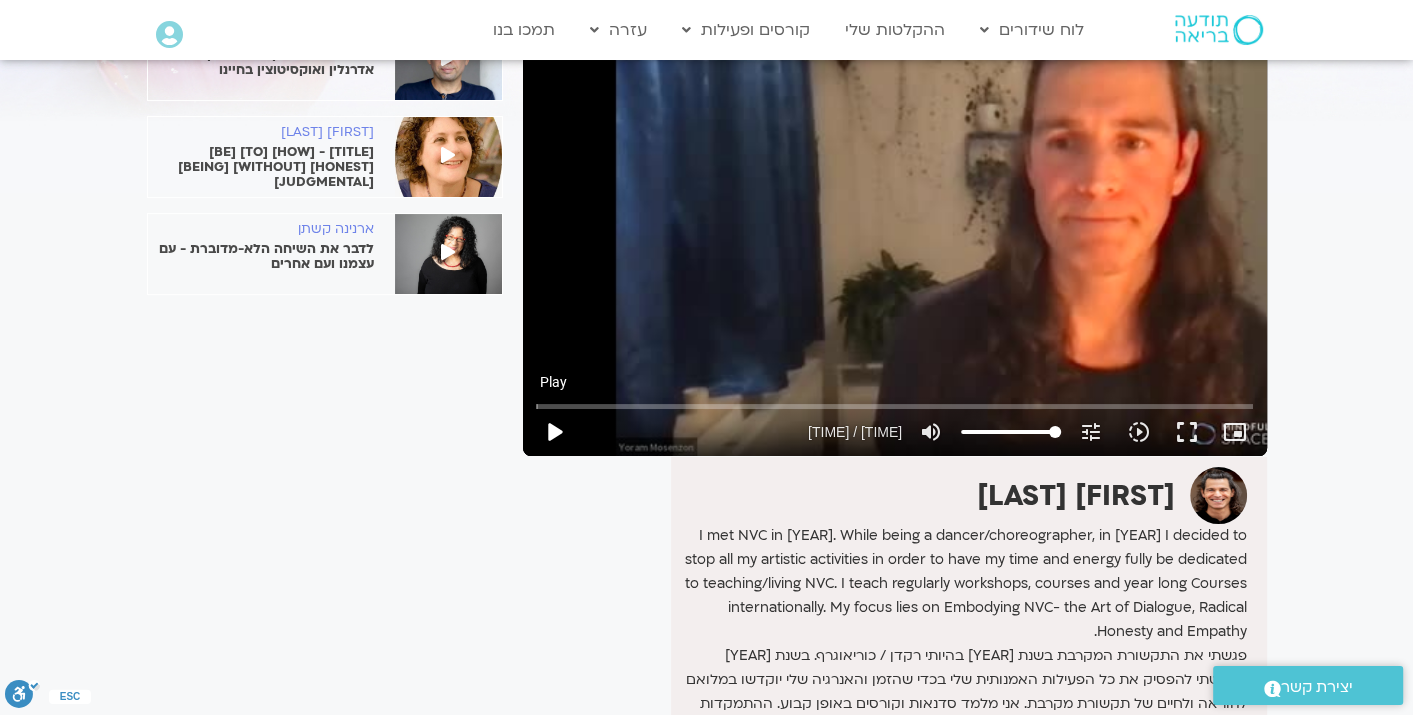 click on "play_arrow" at bounding box center (554, 432) 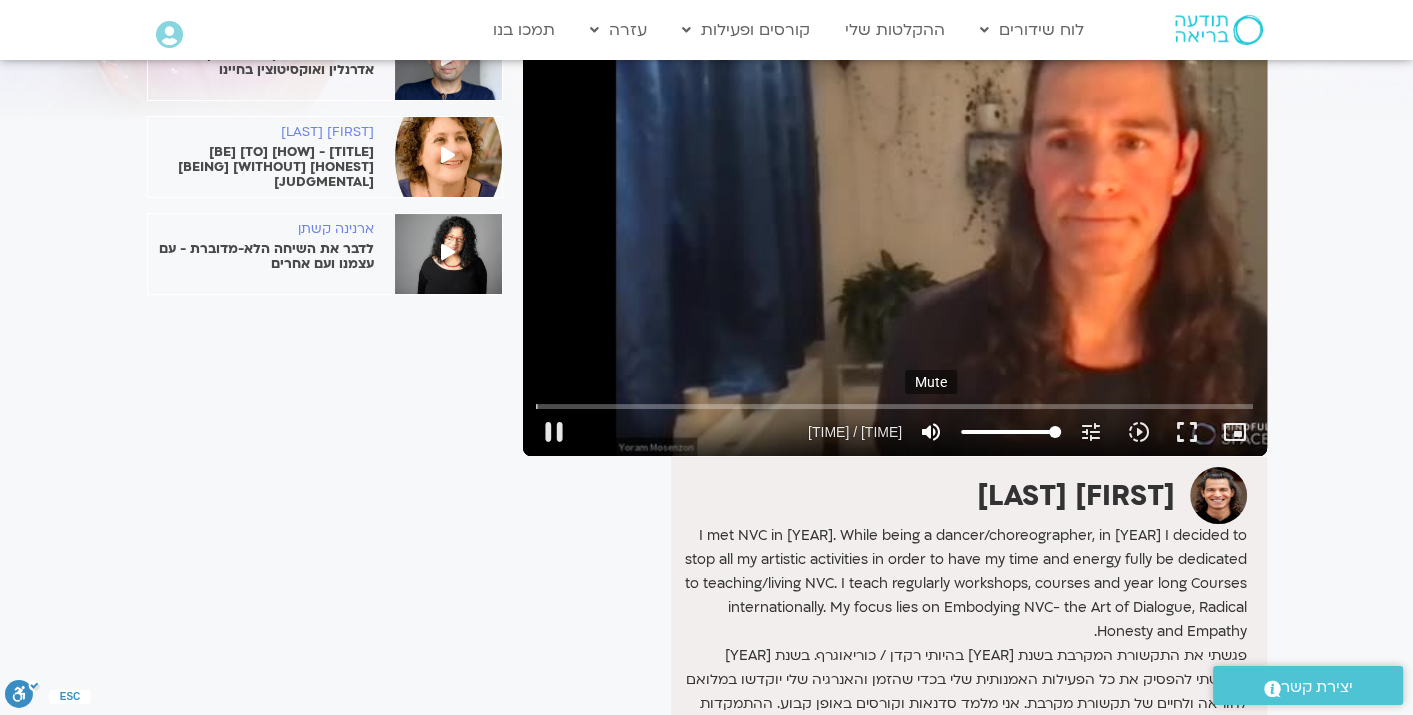 type on "5.248351" 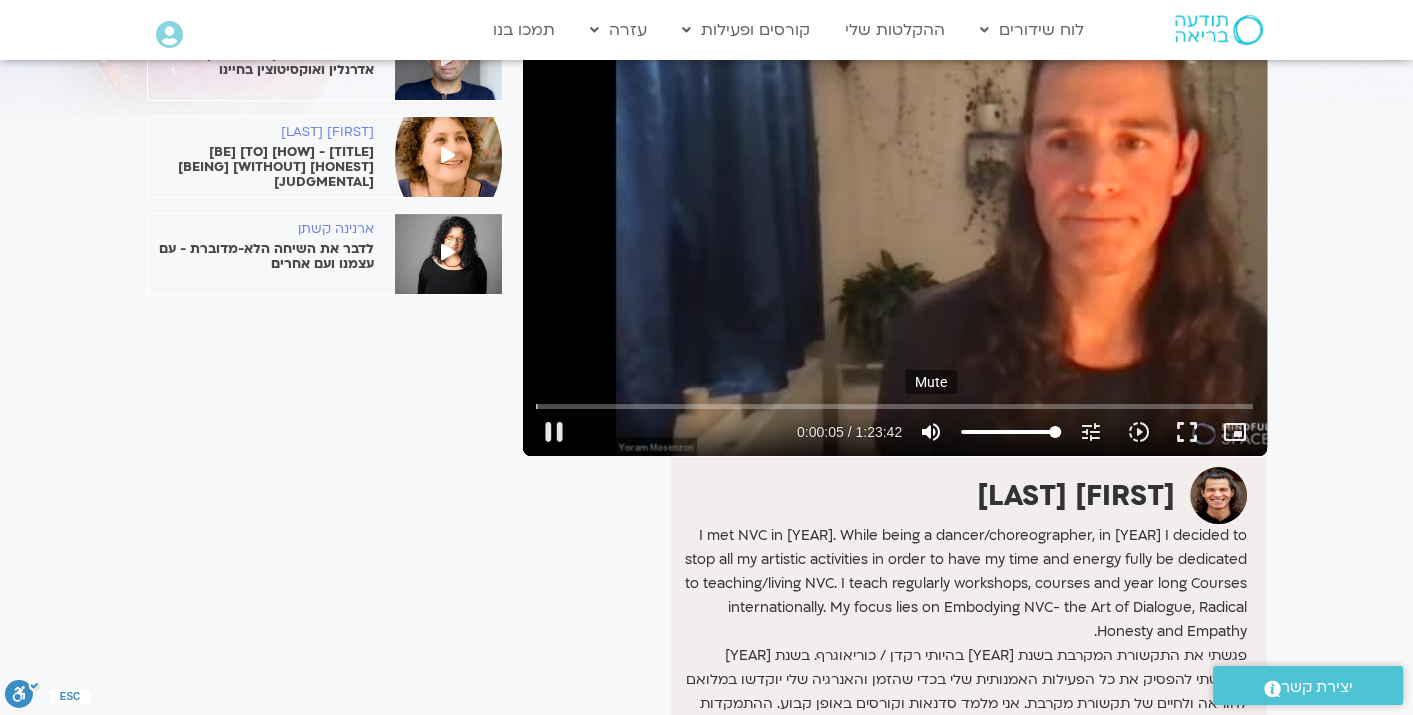 type 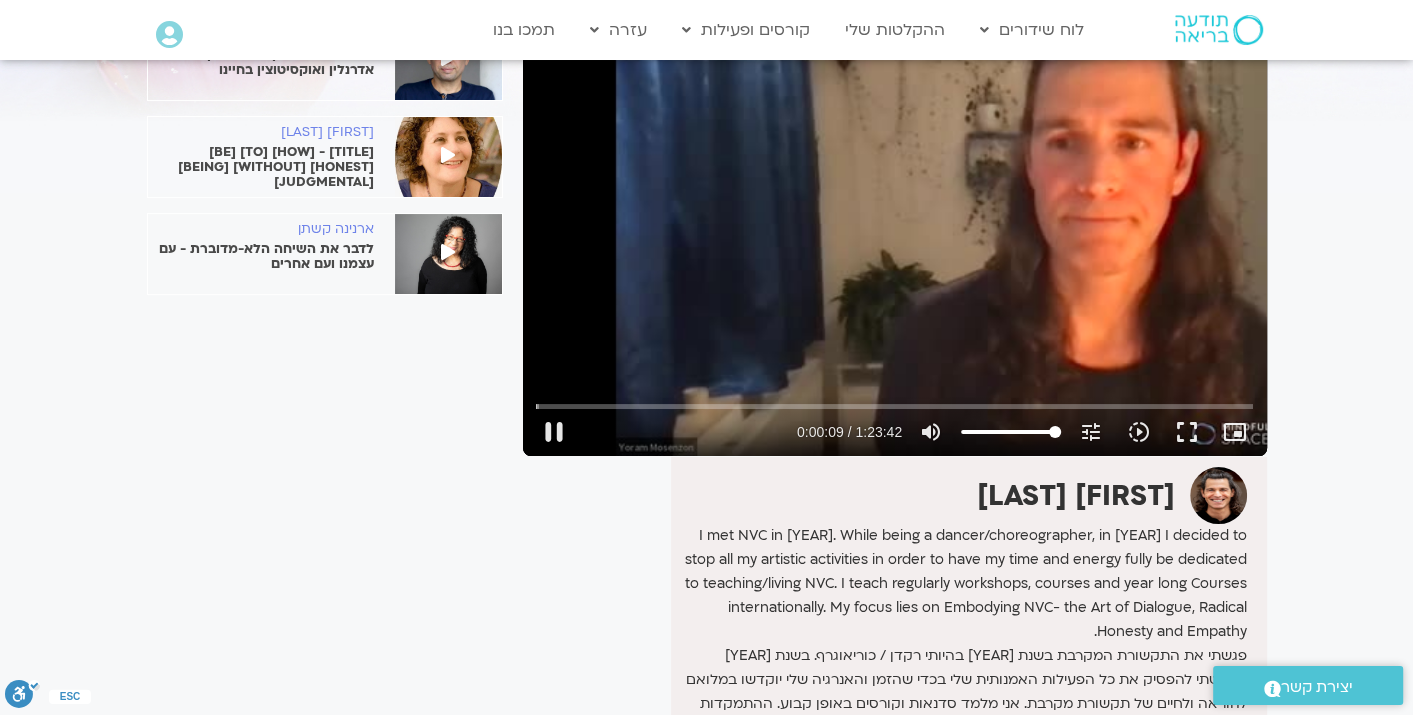 click on "Skip Ad 43:42 pause 0:00:09 / 1:23:42 volume_up Mute tune Resolution Auto 450p slow_motion_video Playback speed 1x 1x fullscreen picture_in_picture_alt Picture-in-Picture Off close Resolution 450p 300p Auto done close Playback speed 0.5x 0.75x 1x done 1.25x 1.5x 1.75x 2x" at bounding box center [895, 247] 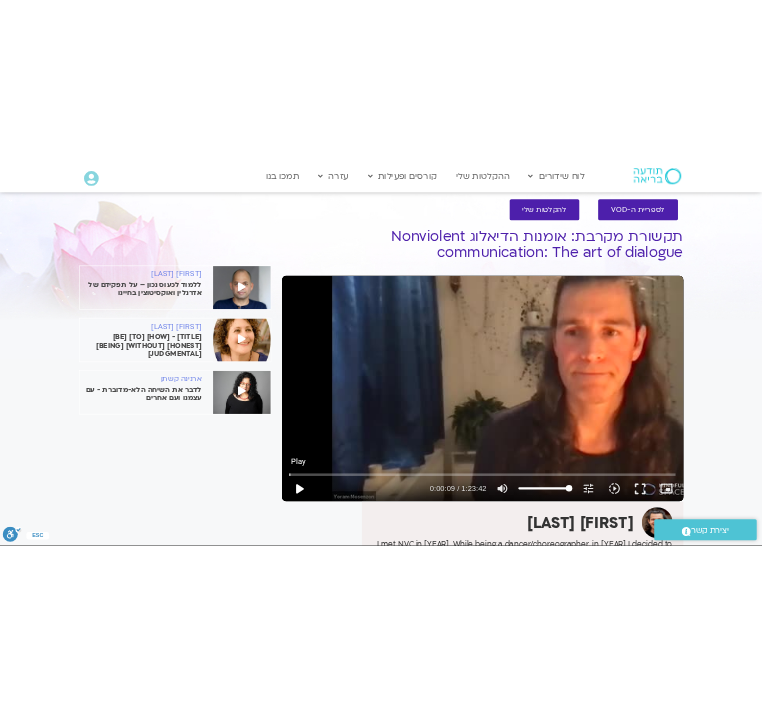 scroll, scrollTop: 0, scrollLeft: 0, axis: both 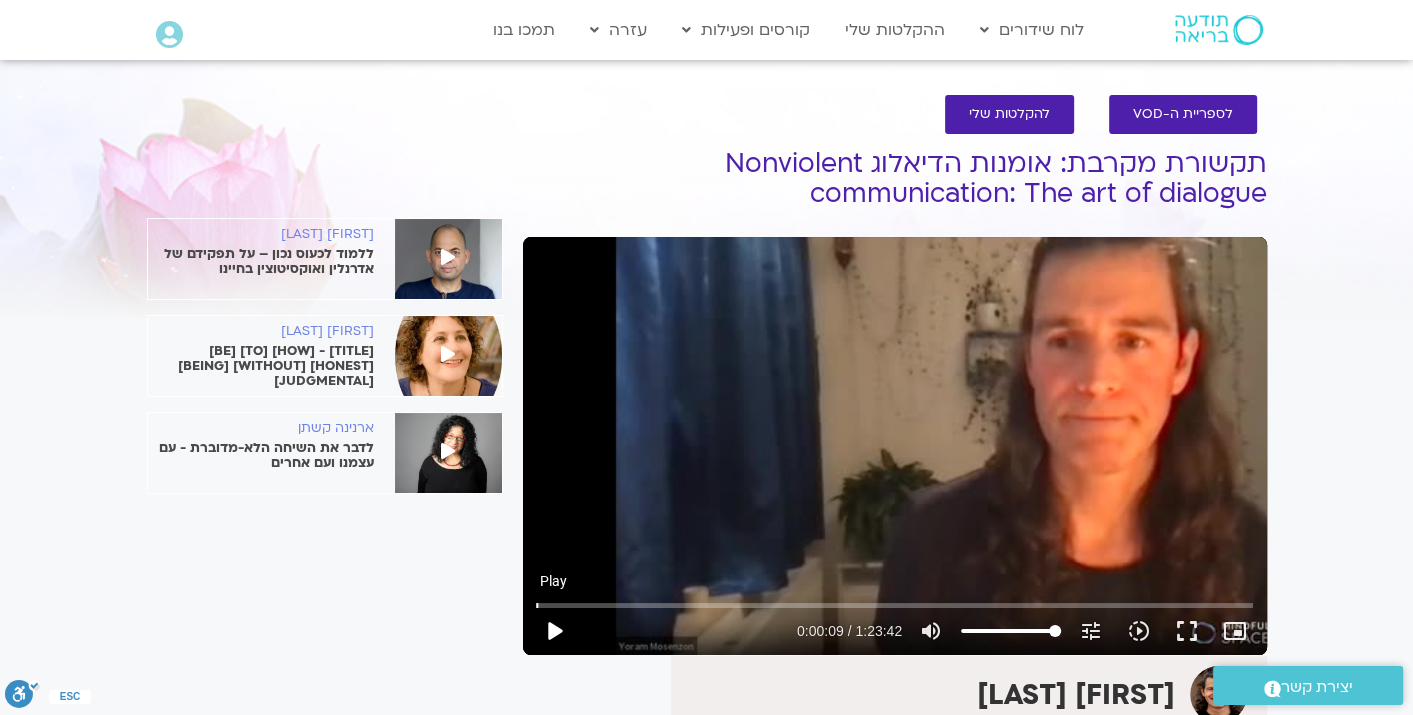 click on "play_arrow" at bounding box center (554, 631) 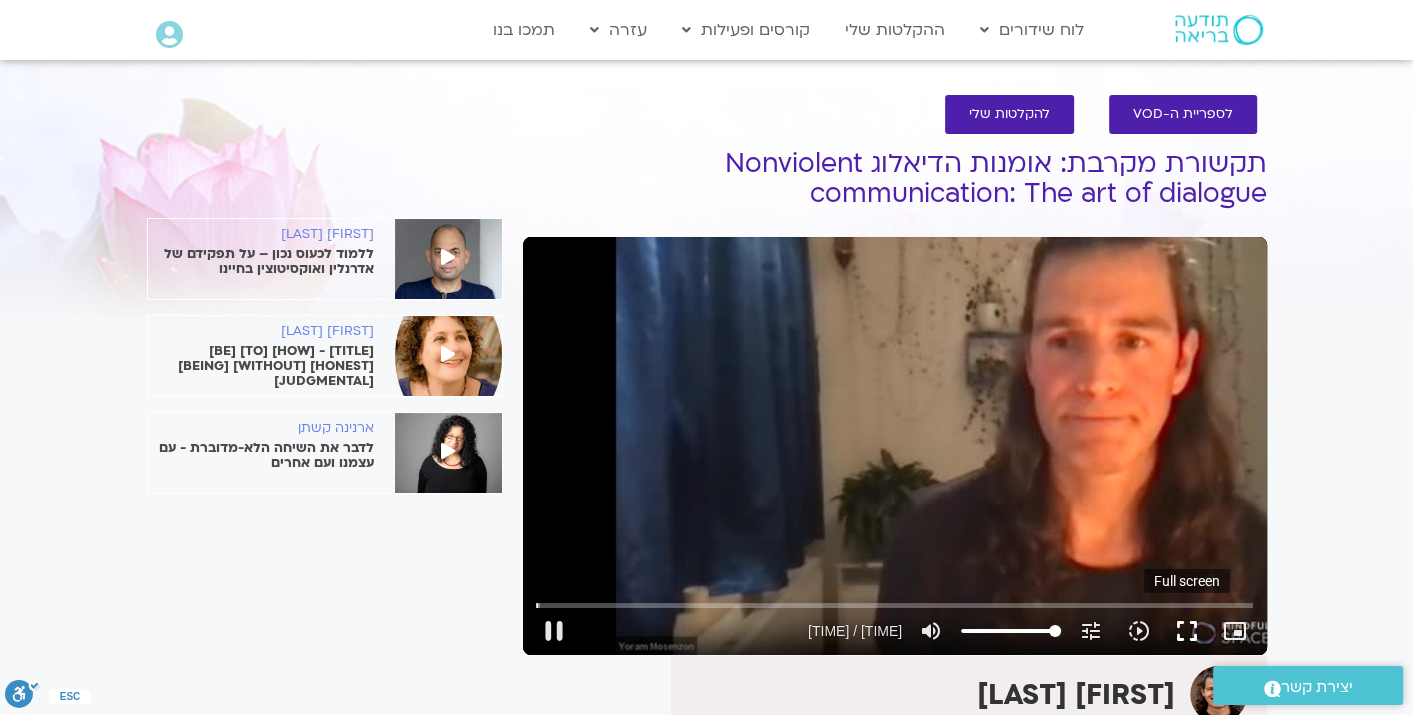 click on "fullscreen" at bounding box center [1187, 631] 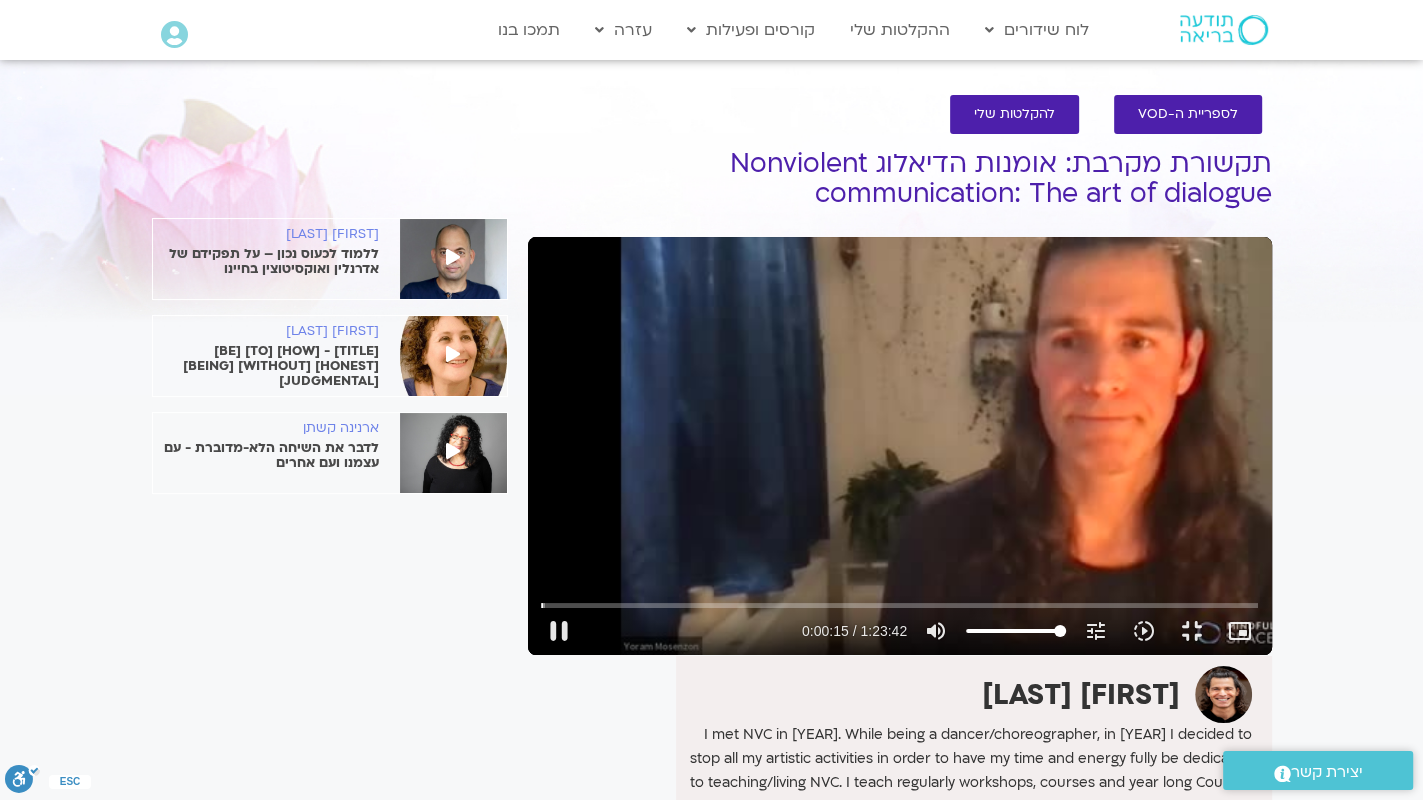 type on "15.237557" 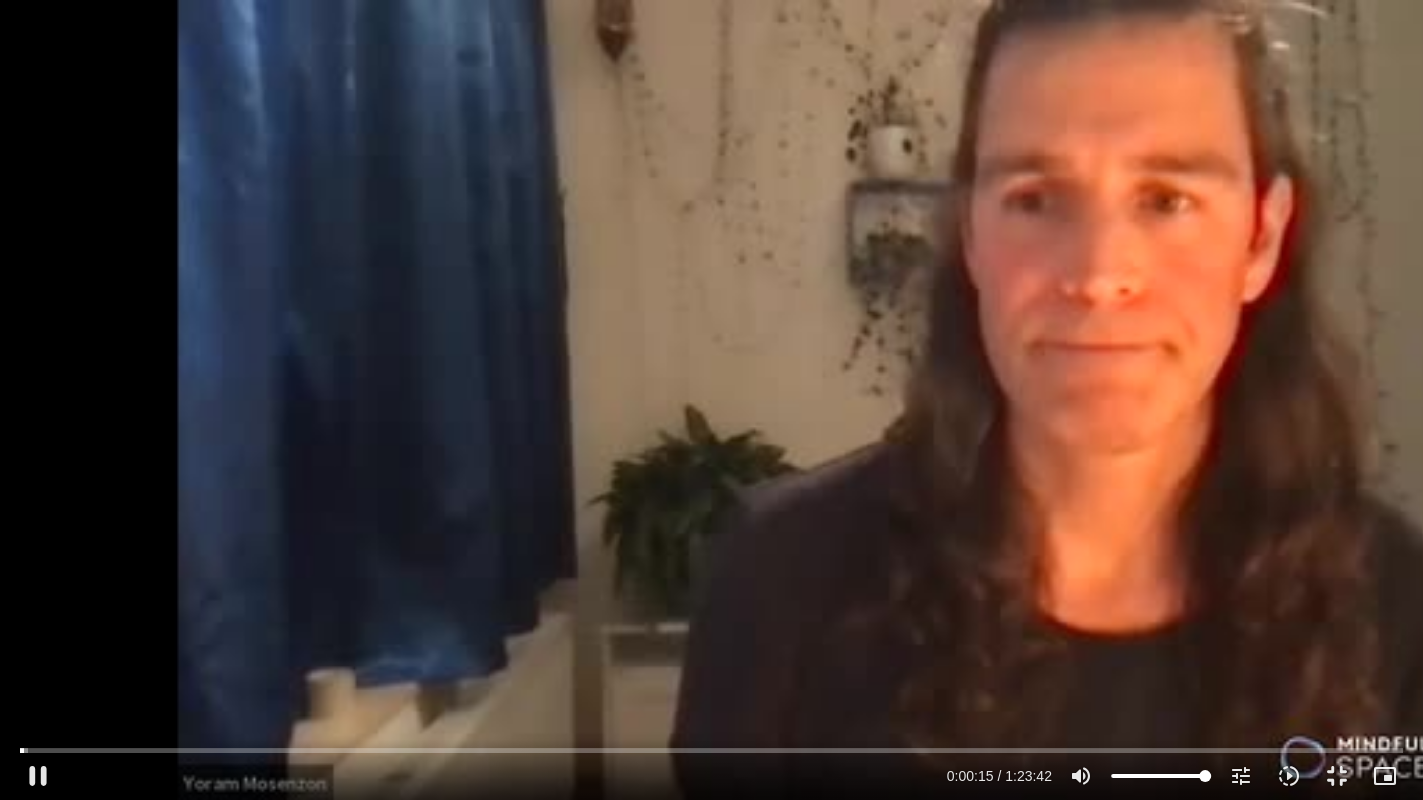 type 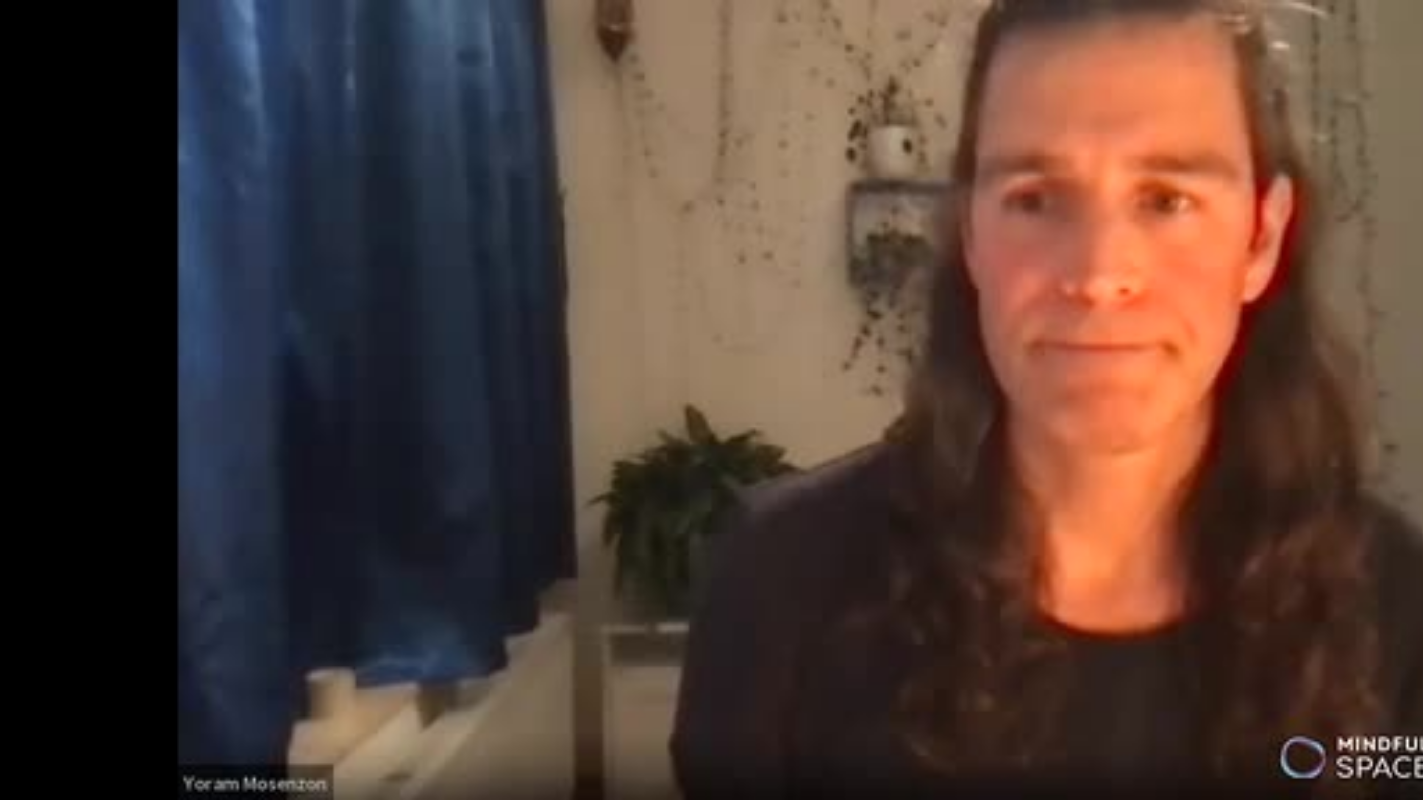 click on "fullscreen_exit" at bounding box center [1337, 776] 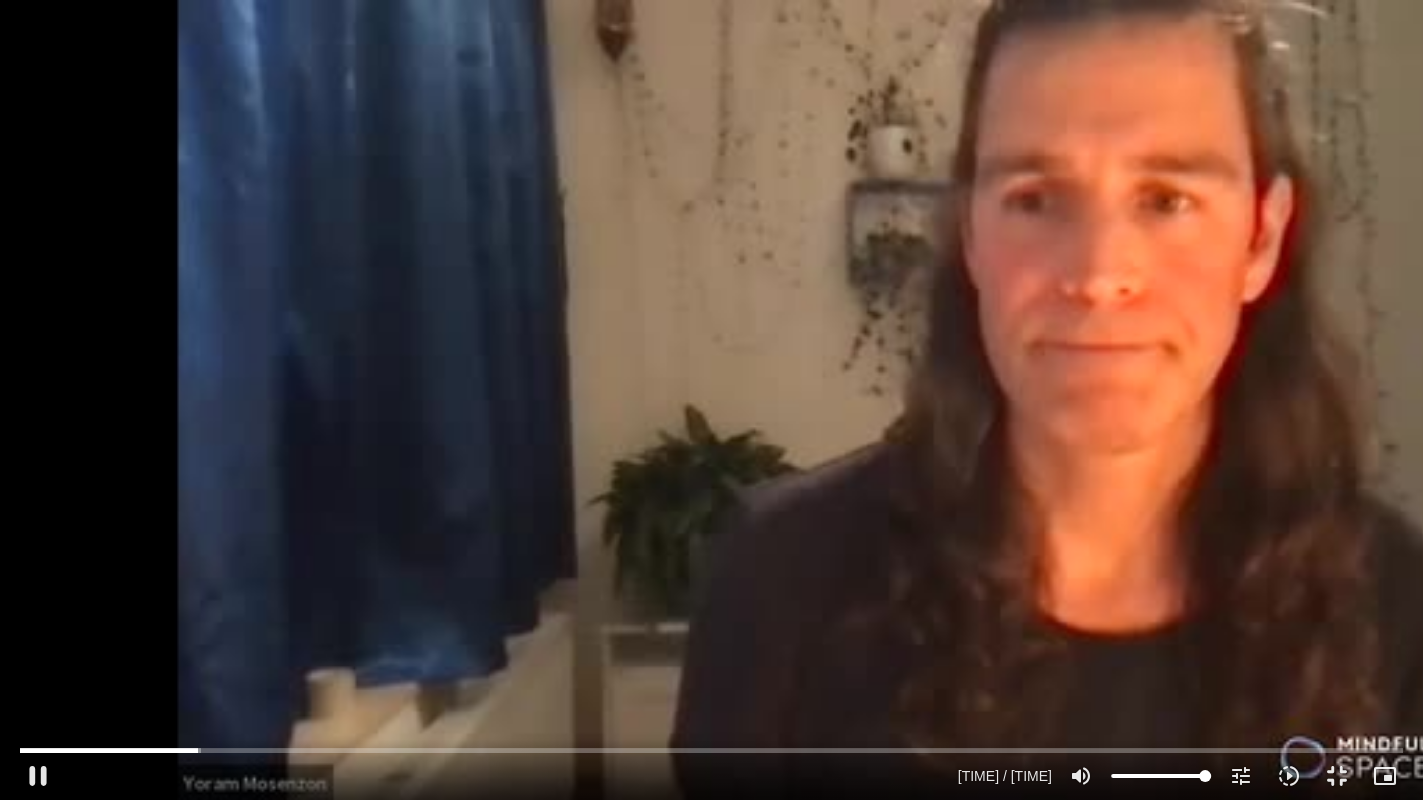 click on "Skip Ad 1:20:12 pause 0:10:46 / 1:23:42 volume_up Mute tune Resolution Auto 450p slow_motion_video Playback speed 1x 1x fullscreen_exit picture_in_picture_alt Picture-in-Picture Off close Resolution 450p 300p Auto done close Playback speed 0.5x 0.75x 1x done 1.25x 1.5x 1.75x 2x" at bounding box center [711, 400] 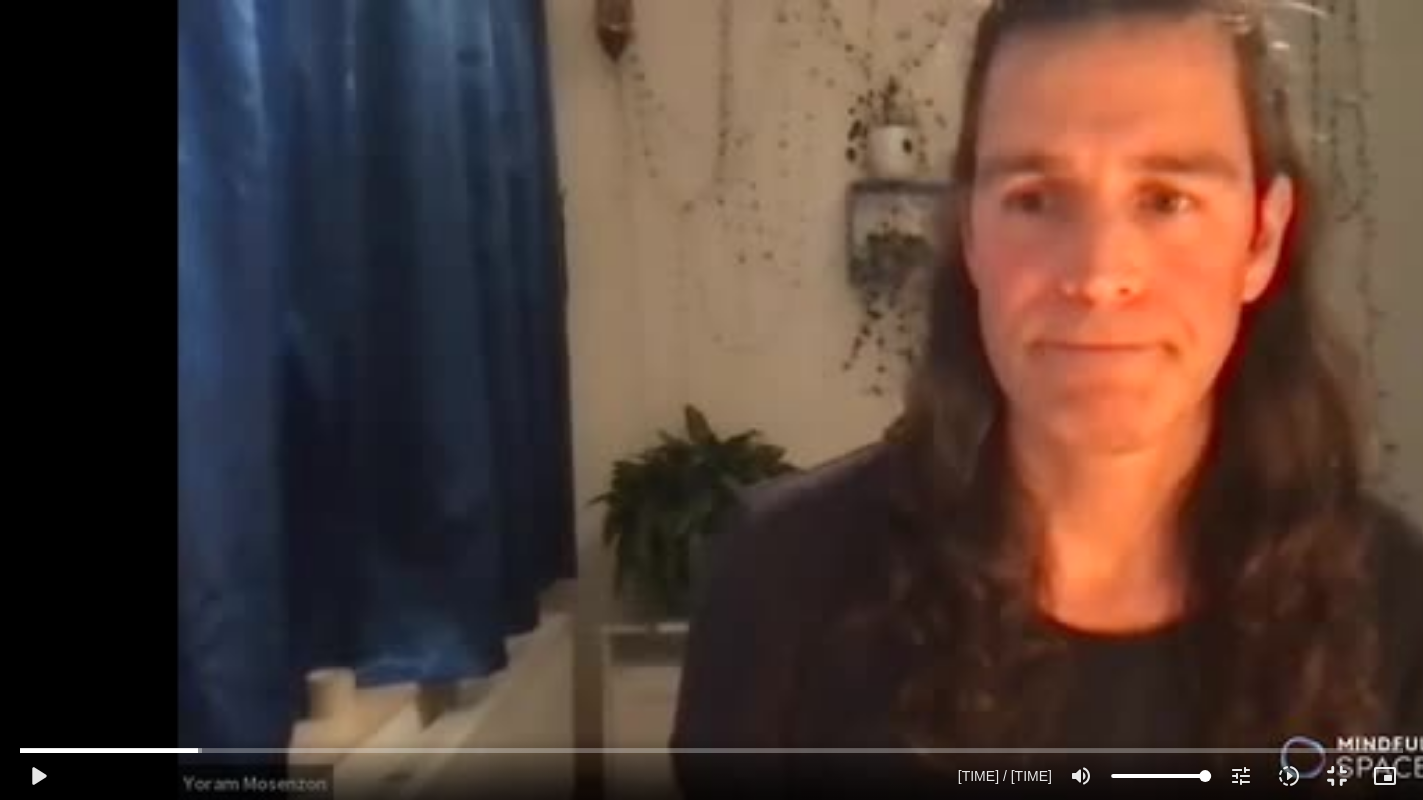 click on "Skip Ad 1:20:12 play_arrow 0:10:46 / 1:23:42 volume_up Mute tune Resolution Auto 450p slow_motion_video Playback speed 1x 1x fullscreen_exit picture_in_picture_alt Picture-in-Picture Off close Resolution 450p 300p Auto done close Playback speed 0.5x 0.75x 1x done 1.25x 1.5x 1.75x 2x" at bounding box center [711, 400] 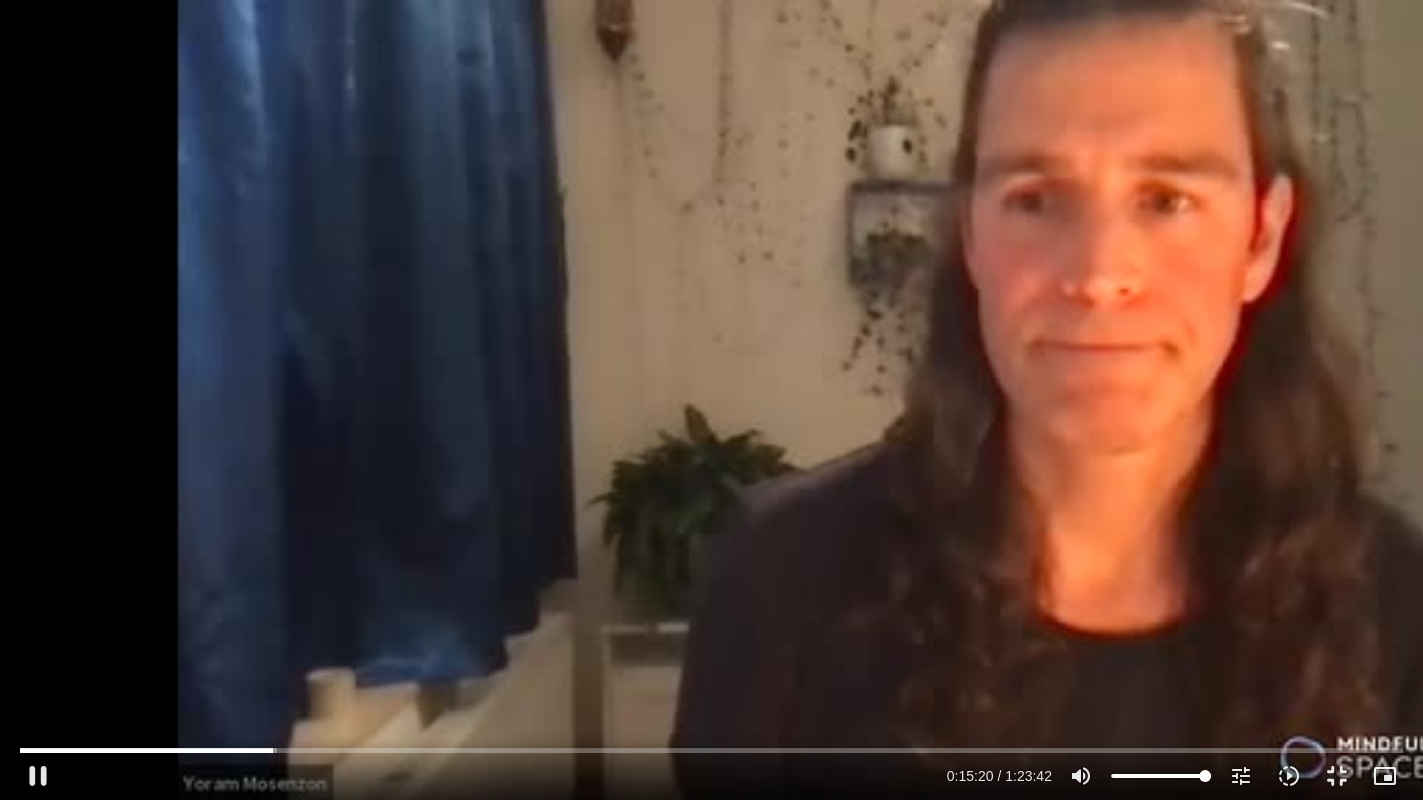 click on "Skip Ad 1:07:40 pause 0:15:20 / 1:23:42 volume_up Mute tune Resolution Auto 450p slow_motion_video Playback speed 1x 1x fullscreen_exit picture_in_picture_alt Picture-in-Picture Off close Resolution 450p 300p Auto done close Playback speed 0.5x 0.75x 1x done 1.25x 1.5x 1.75x 2x" at bounding box center (711, 400) 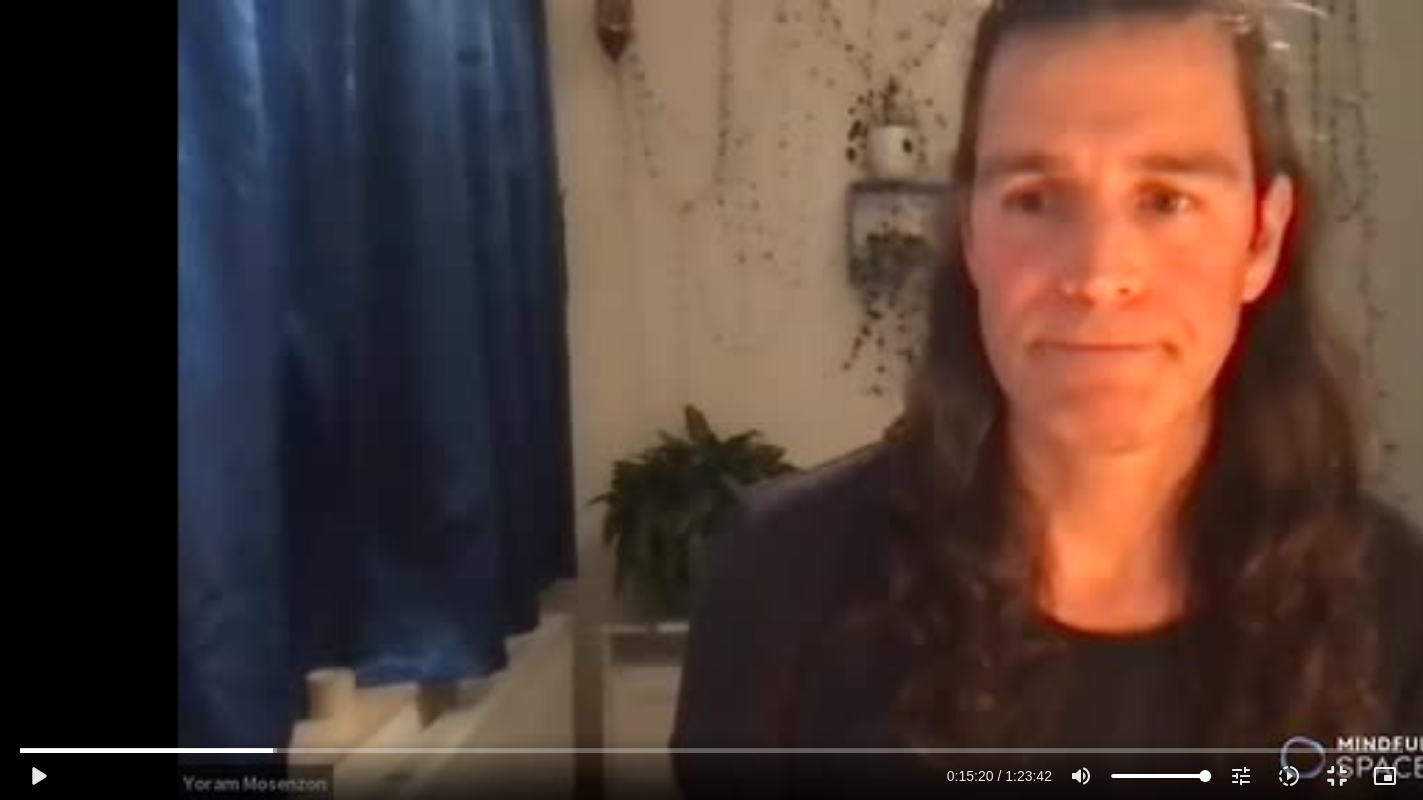 drag, startPoint x: 1010, startPoint y: 561, endPoint x: 1036, endPoint y: 581, distance: 32.80244 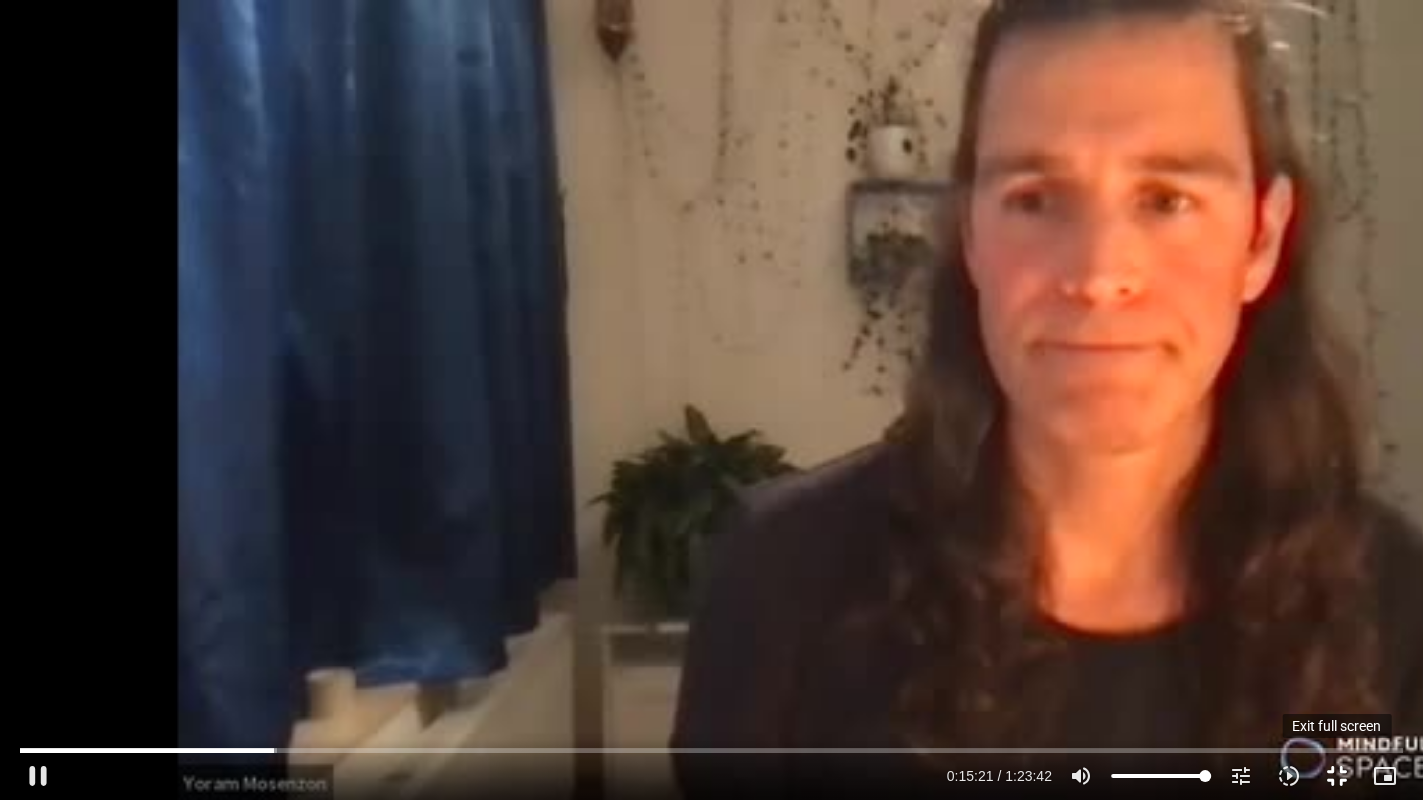 click on "fullscreen_exit" at bounding box center [1337, 776] 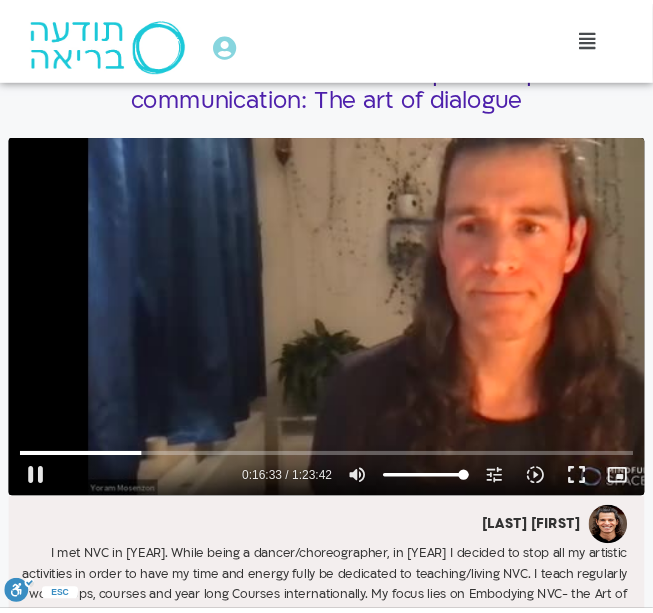 scroll, scrollTop: 199, scrollLeft: 0, axis: vertical 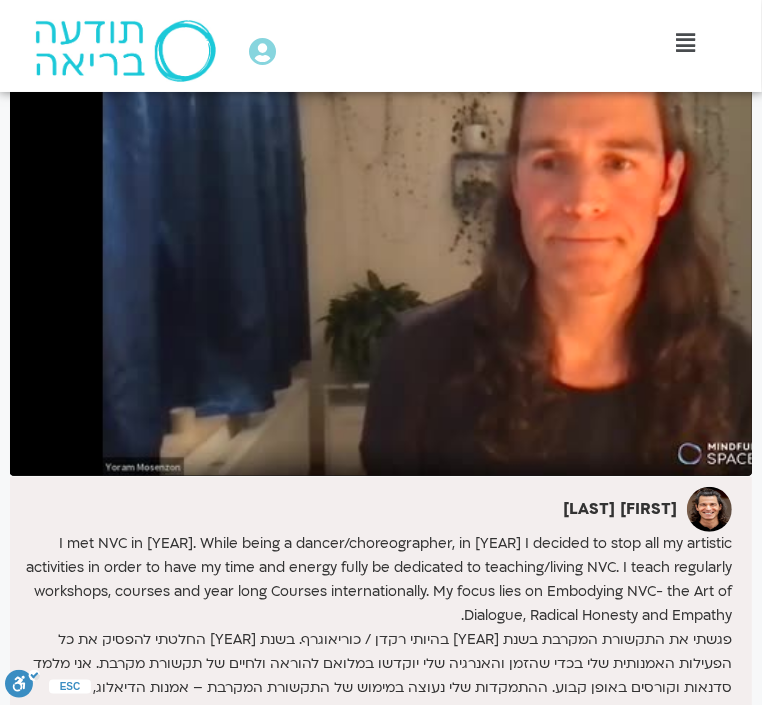 click on "תמיר אשמן
ללמוד לכעוס נכון – על תפקידם של אדרנלין ואוקסיטוצין בחיינו
עדית בן פורת
תקשורת צלולה - איך לדבר מהלב" at bounding box center [381, 1473] 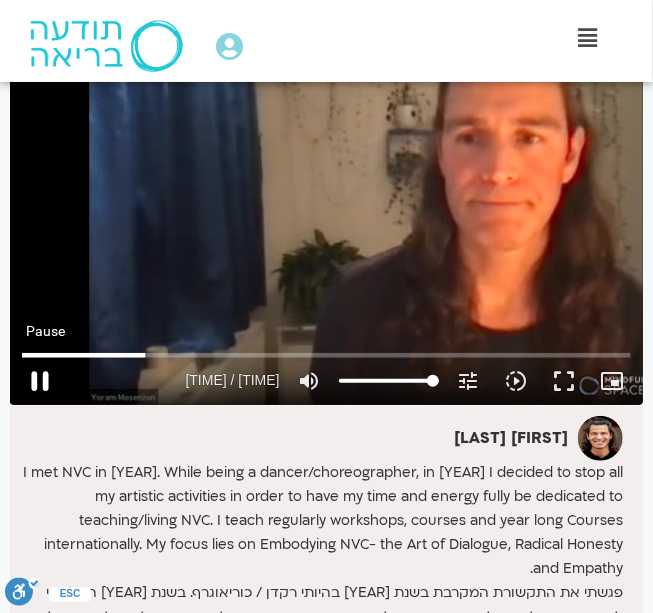 click on "pause" at bounding box center [40, 381] 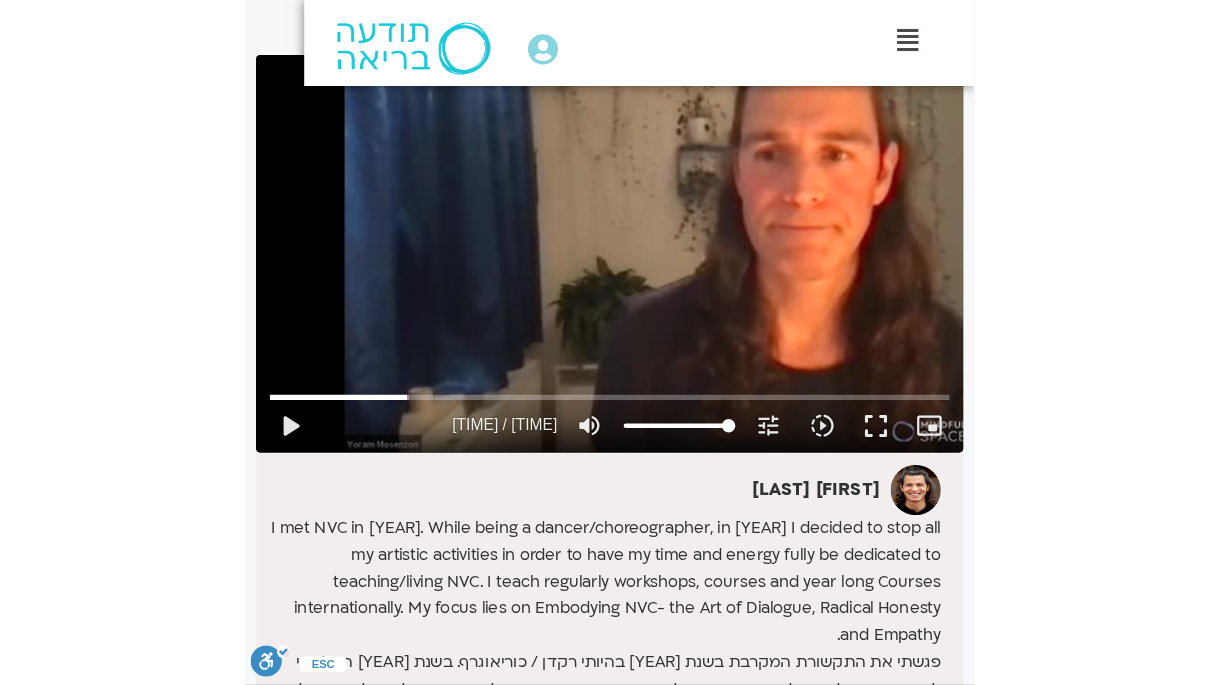 scroll, scrollTop: 197, scrollLeft: 0, axis: vertical 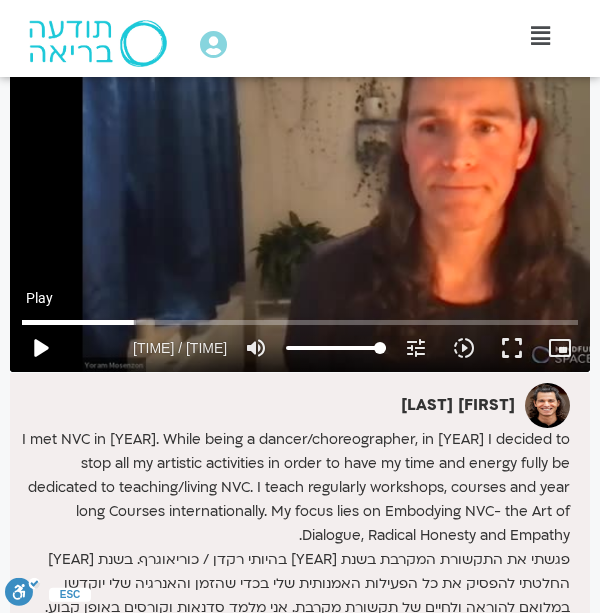 click on "play_arrow" at bounding box center [40, 348] 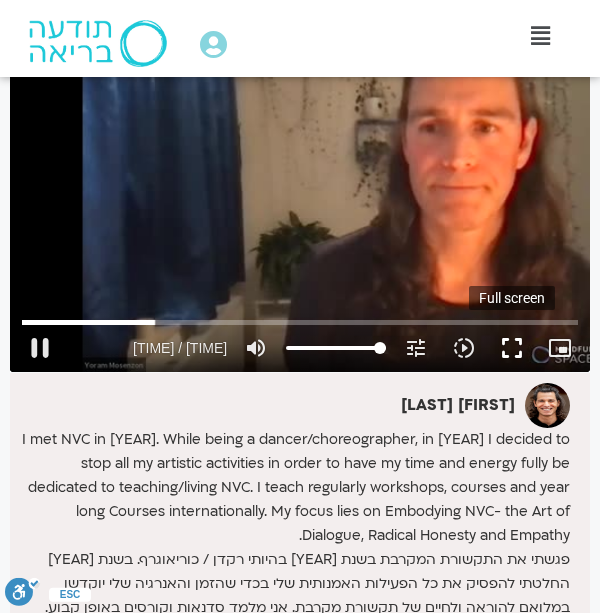 click on "fullscreen" at bounding box center [512, 348] 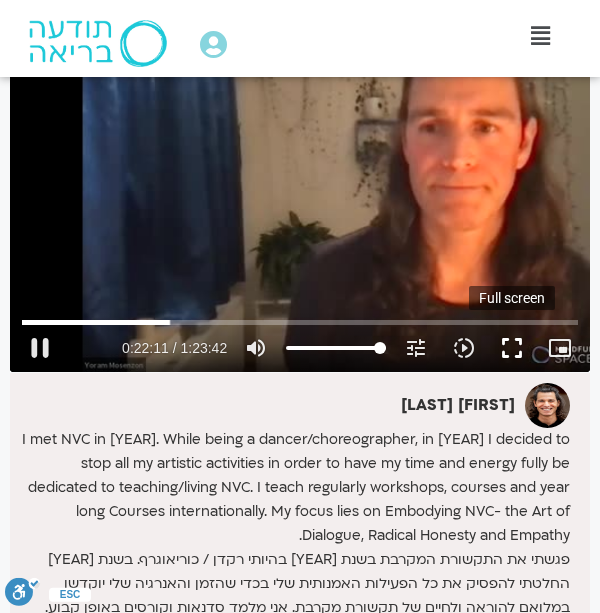 click on "fullscreen" at bounding box center [512, 348] 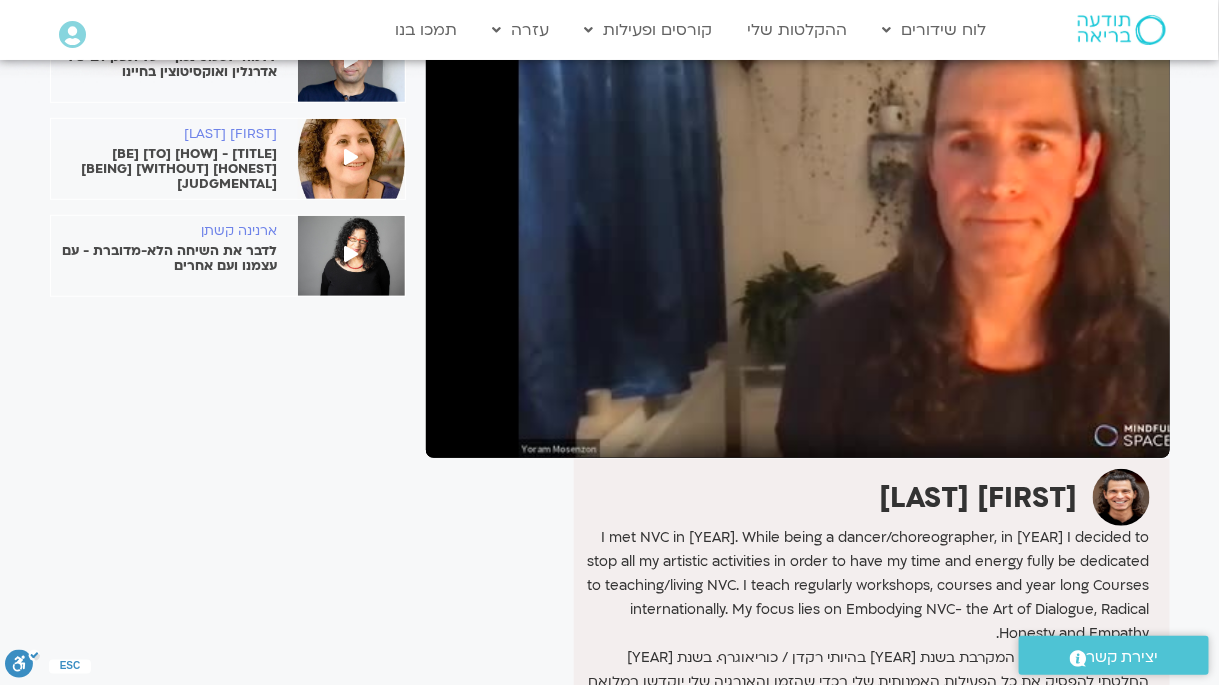 click on "fullscreen_exit" at bounding box center (1090, 434) 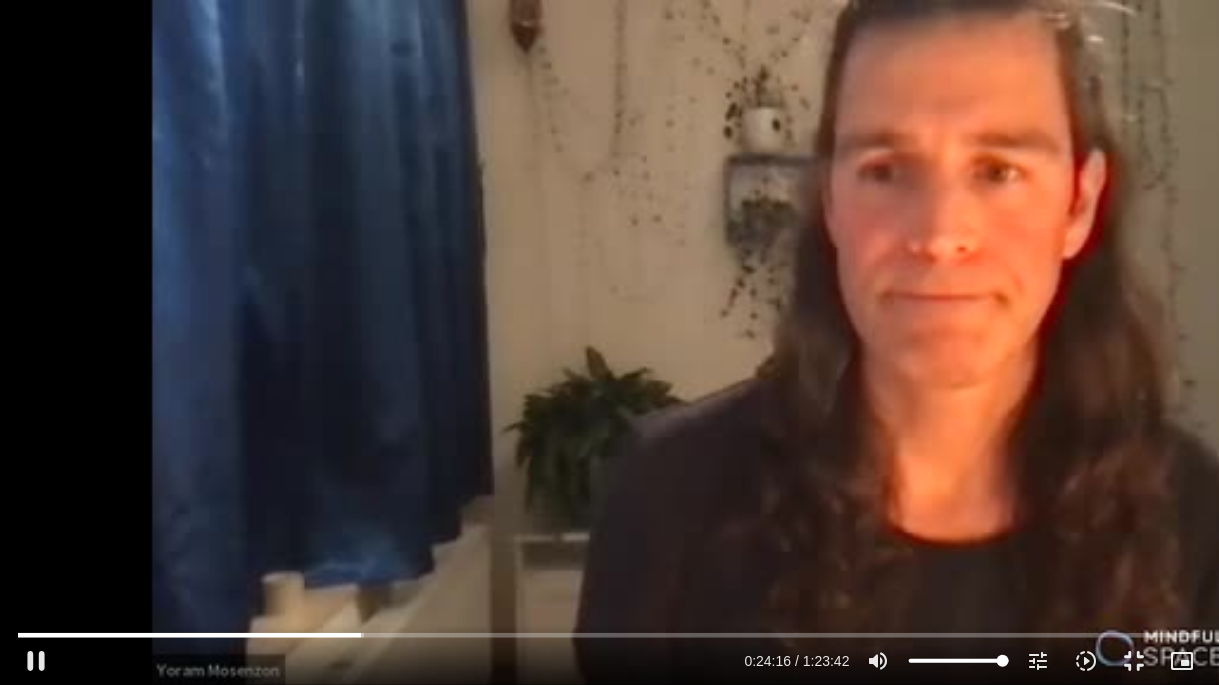 click on "Skip Ad 1:11:41 pause 0:24:16 / 1:23:42 volume_up Mute tune Resolution Auto 450p slow_motion_video Playback speed 1x 1x fullscreen_exit picture_in_picture_alt Picture-in-Picture Off close Resolution 450p 300p Auto done close Playback speed 0.5x 0.75x 1x done 1.25x 1.5x 1.75x 2x" at bounding box center [609, 342] 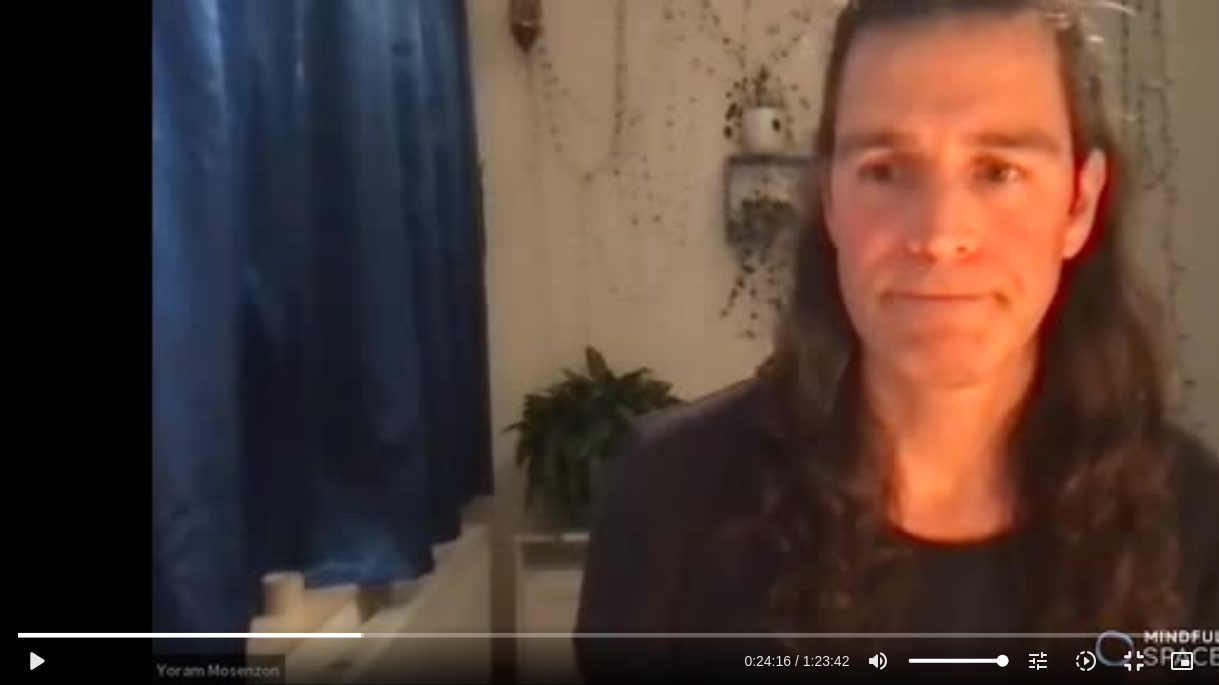 click at bounding box center [400, 661] 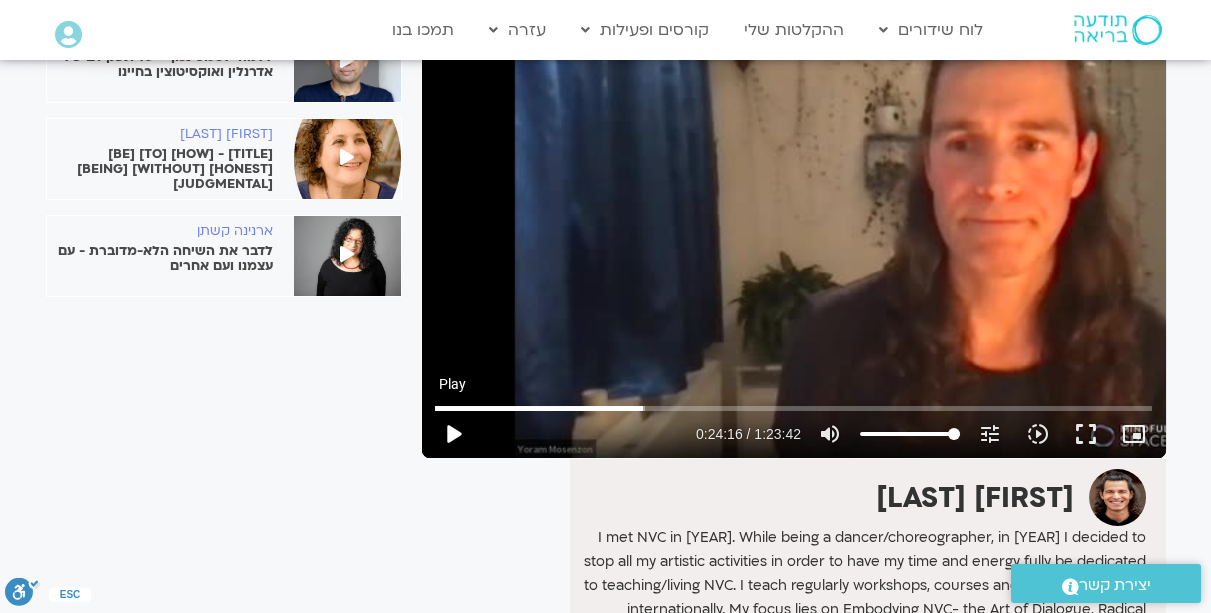 click on "play_arrow" at bounding box center [453, 434] 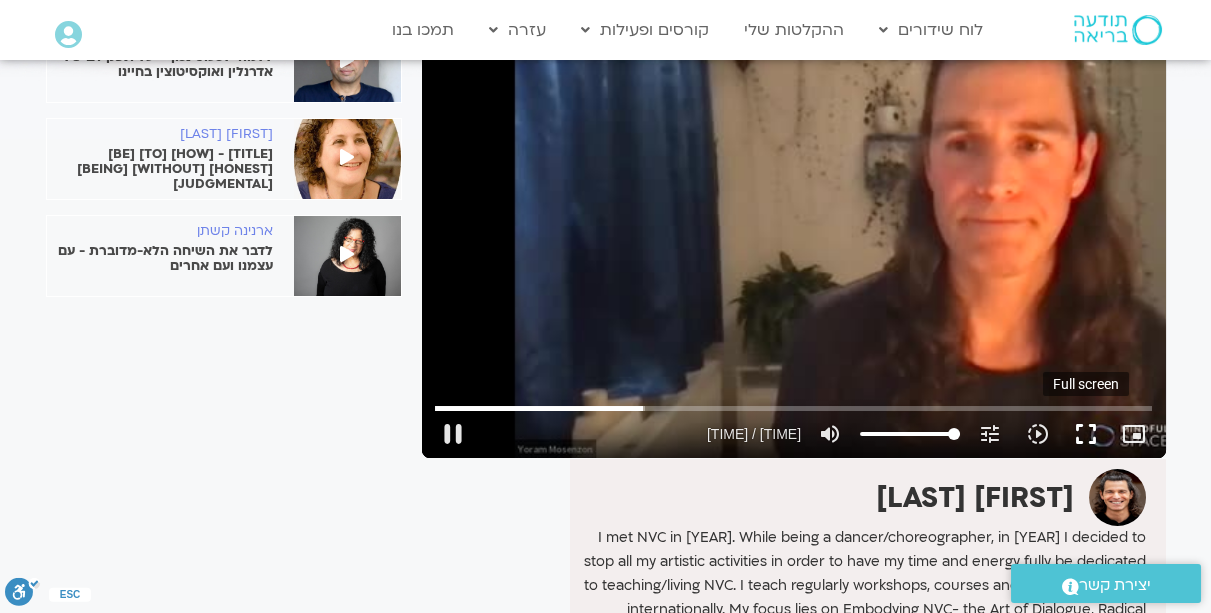 click on "fullscreen" at bounding box center [1086, 434] 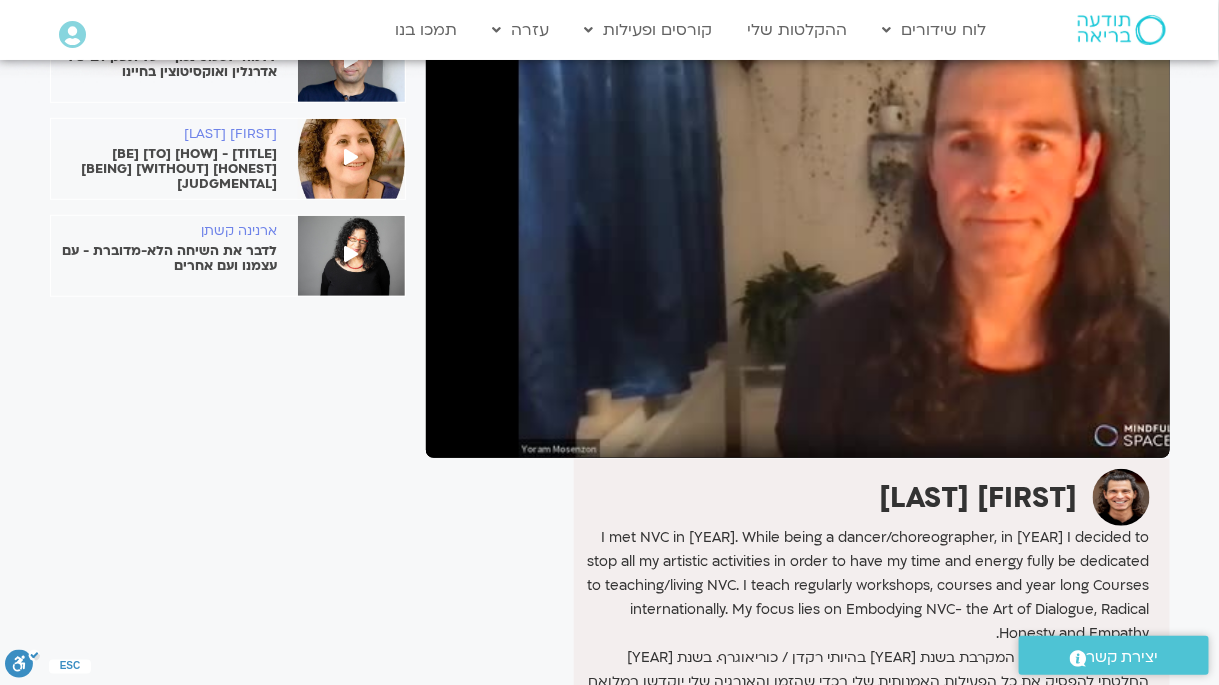 click on "fullscreen_exit" at bounding box center [1090, 434] 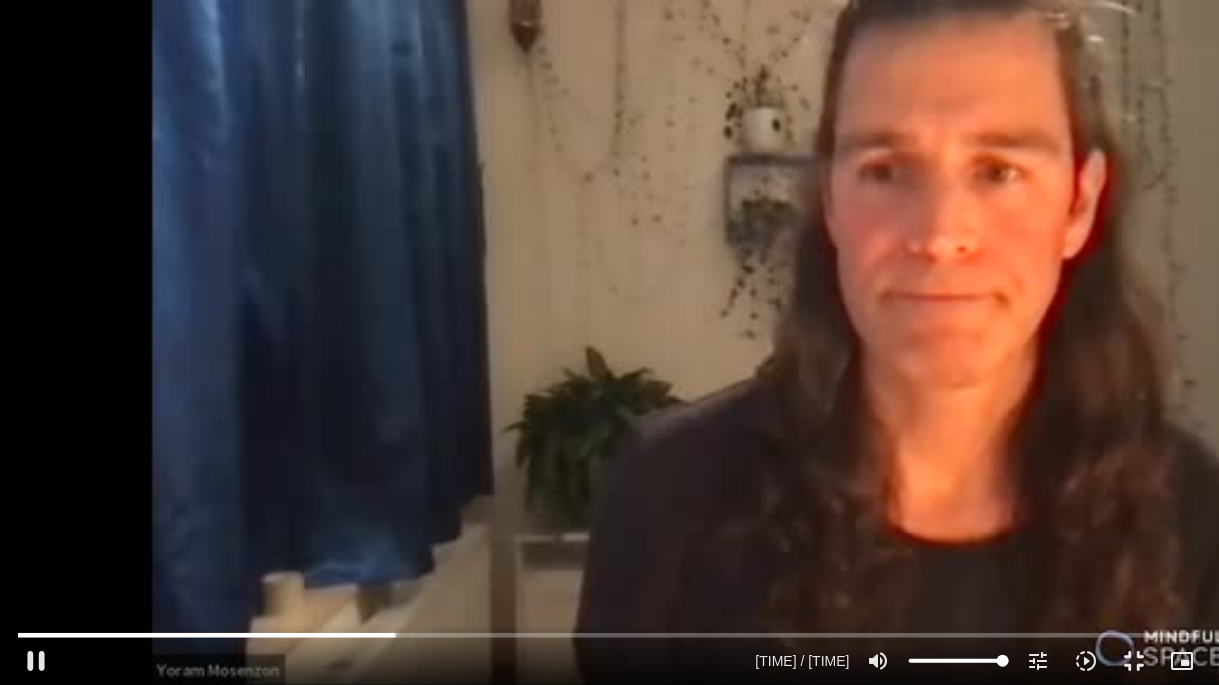 click on "Skip Ad 1:23:42 pause 0:26:42 / 1:23:42 volume_up Mute tune Resolution Auto 450p slow_motion_video Playback speed 1x 1x fullscreen_exit picture_in_picture_alt Picture-in-Picture Off close Resolution 450p 300p Auto done close Playback speed 0.5x 0.75x 1x done 1.25x 1.5x 1.75x 2x" at bounding box center (609, 342) 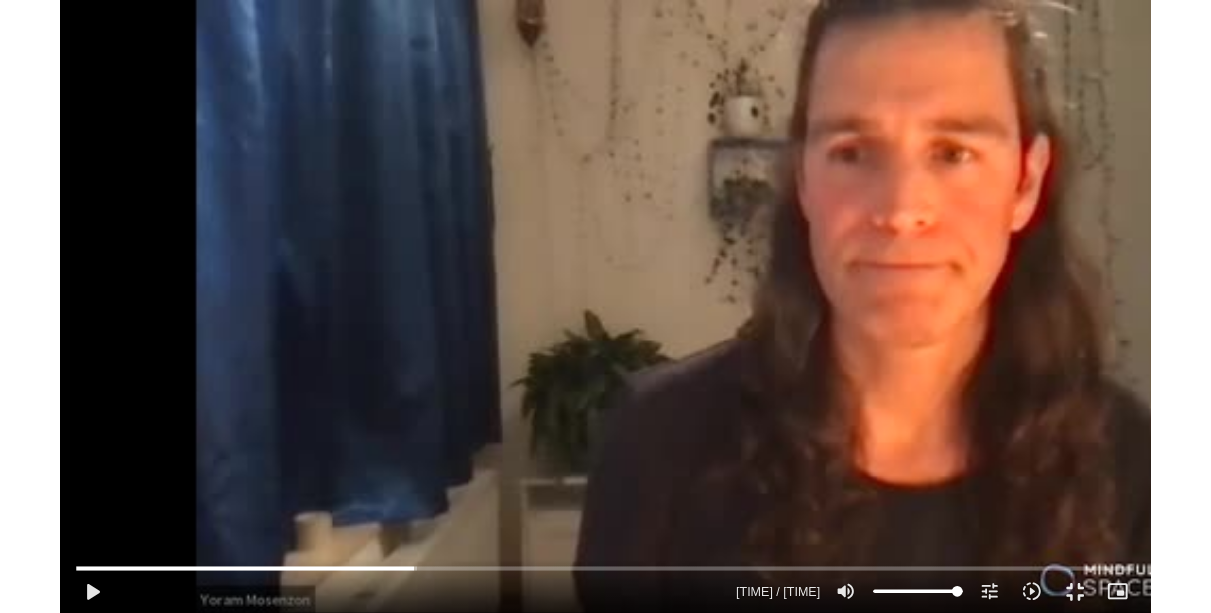 scroll, scrollTop: 197, scrollLeft: 0, axis: vertical 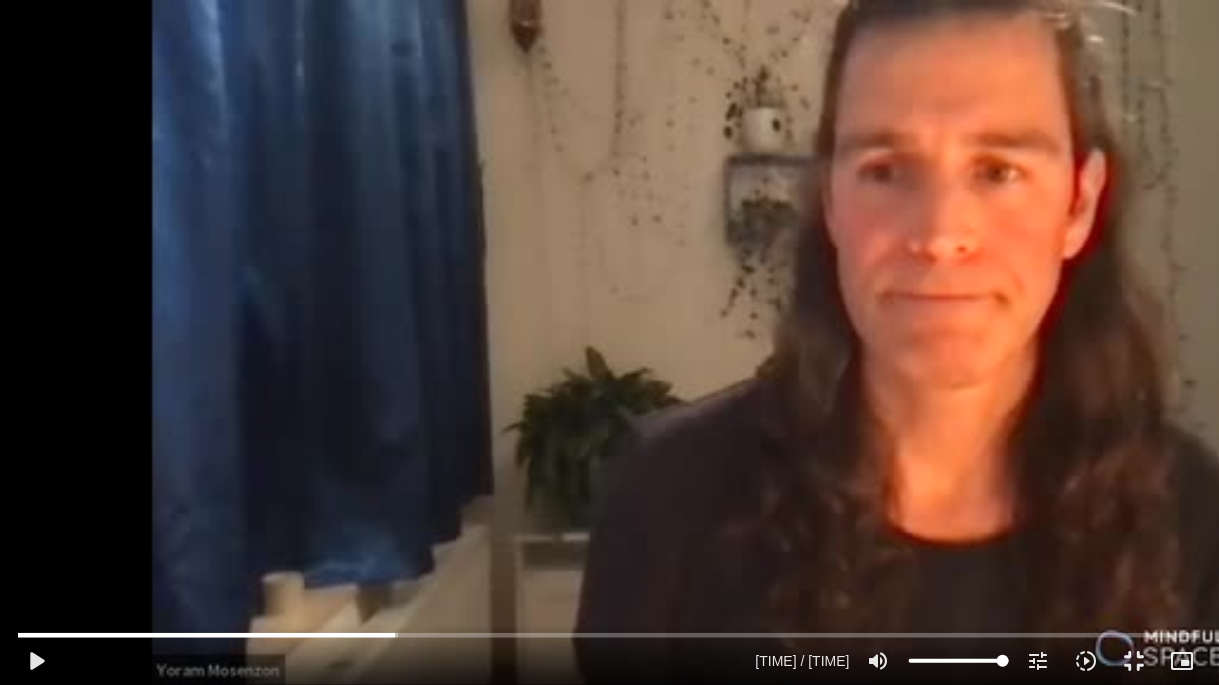 click on "Skip Ad 1:23:42 play_arrow 0:26:42 / 1:23:42 volume_up Mute tune Resolution Auto 450p slow_motion_video Playback speed 1x 1x fullscreen_exit picture_in_picture_alt Picture-in-Picture Off close Resolution 450p 300p Auto done close Playback speed 0.5x 0.75x 1x done 1.25x 1.5x 1.75x 2x" at bounding box center [609, 342] 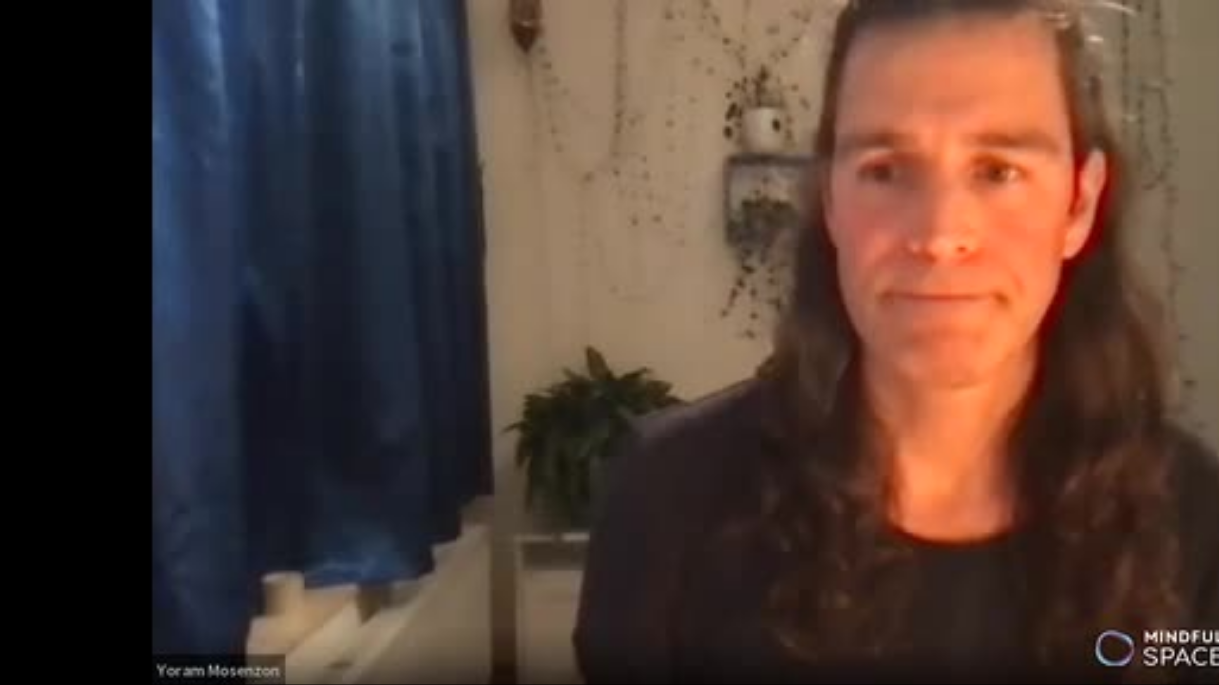 drag, startPoint x: 603, startPoint y: 343, endPoint x: 559, endPoint y: 352, distance: 44.911022 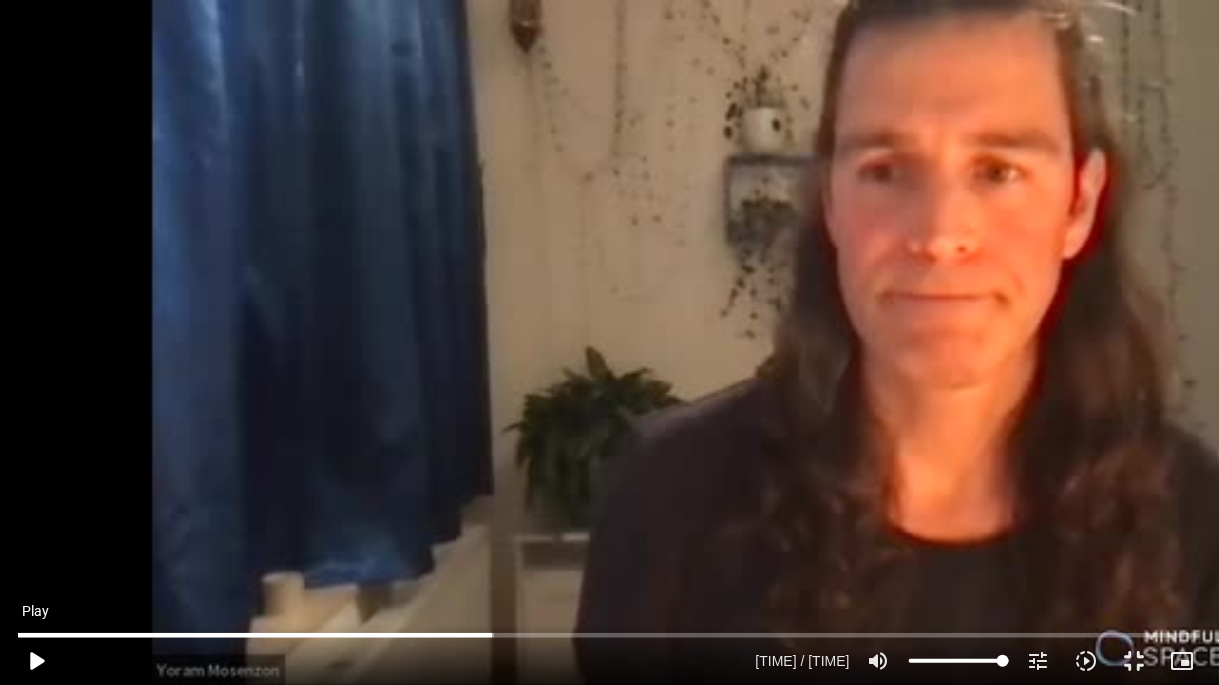 click on "play_arrow" at bounding box center [36, 661] 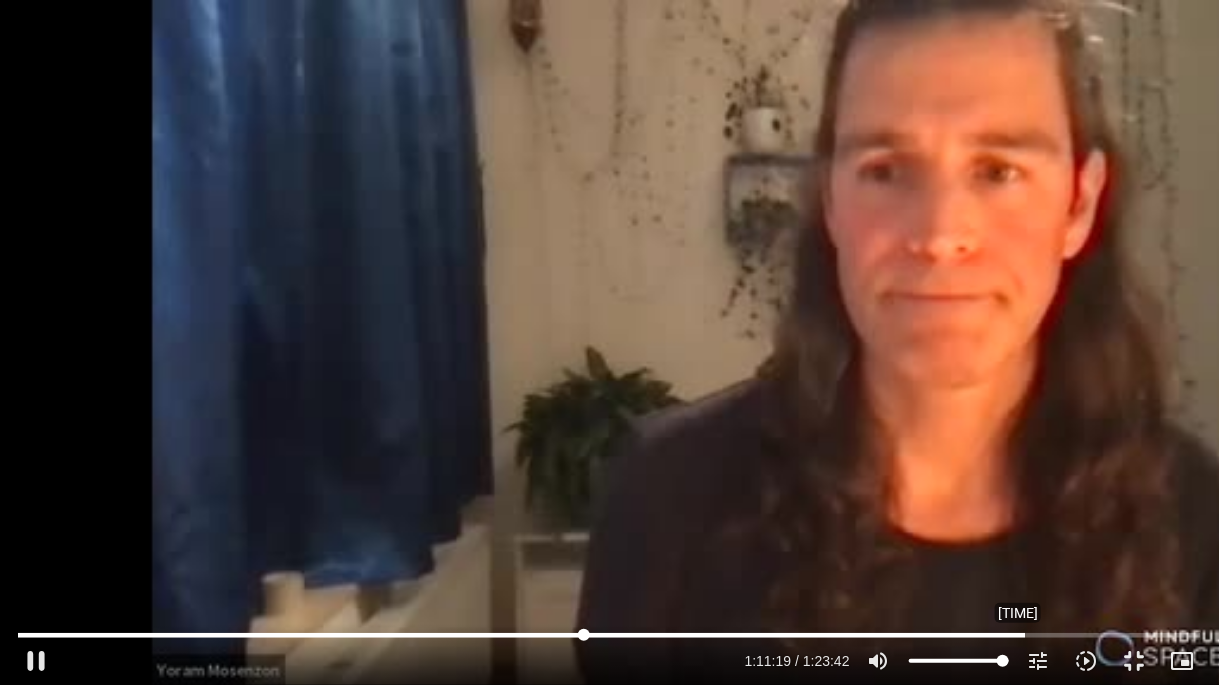 click at bounding box center [609, 635] 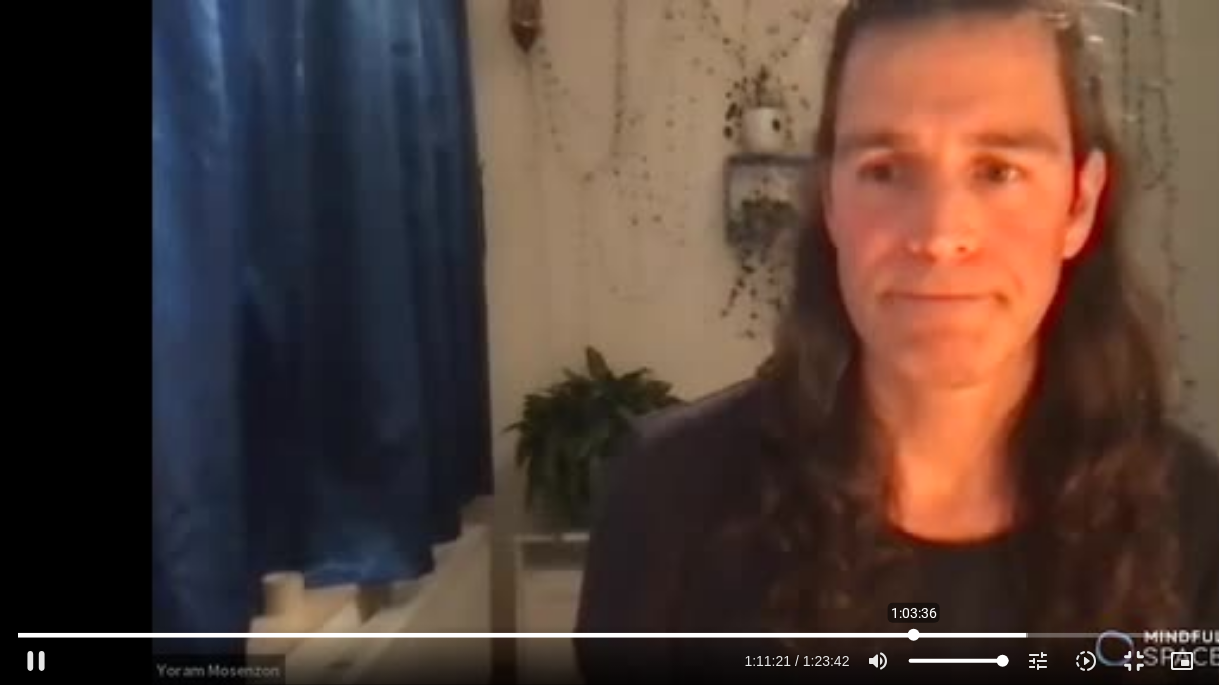 click at bounding box center (609, 635) 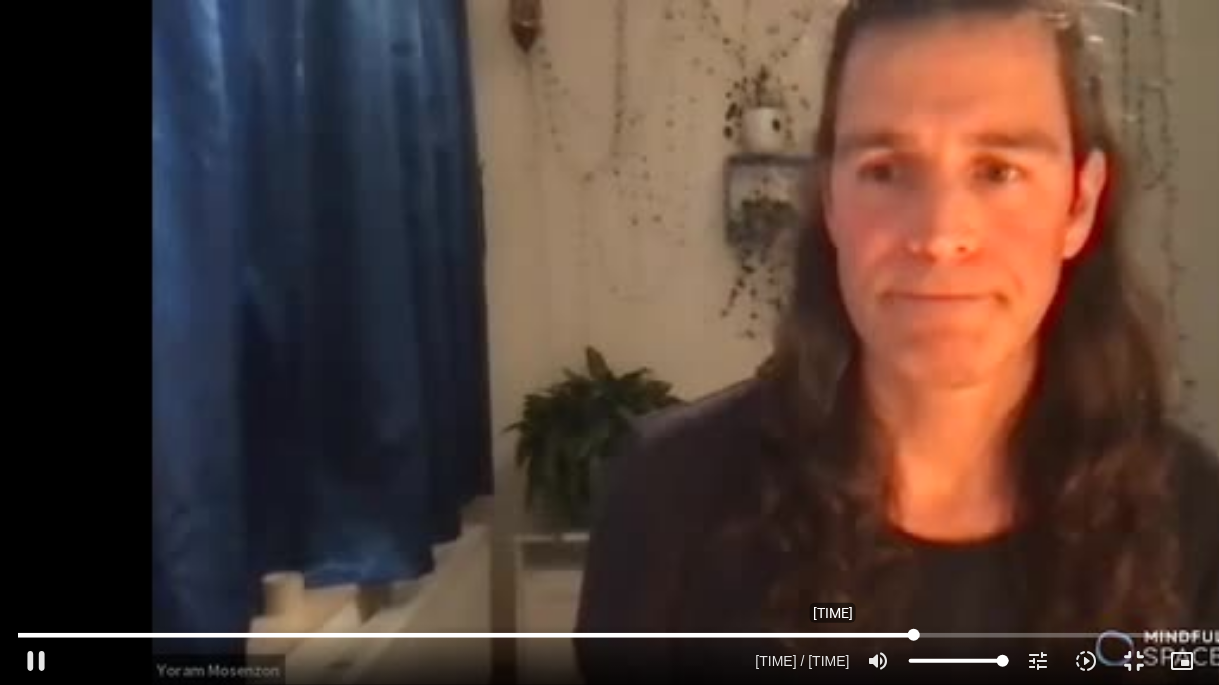 click at bounding box center (609, 635) 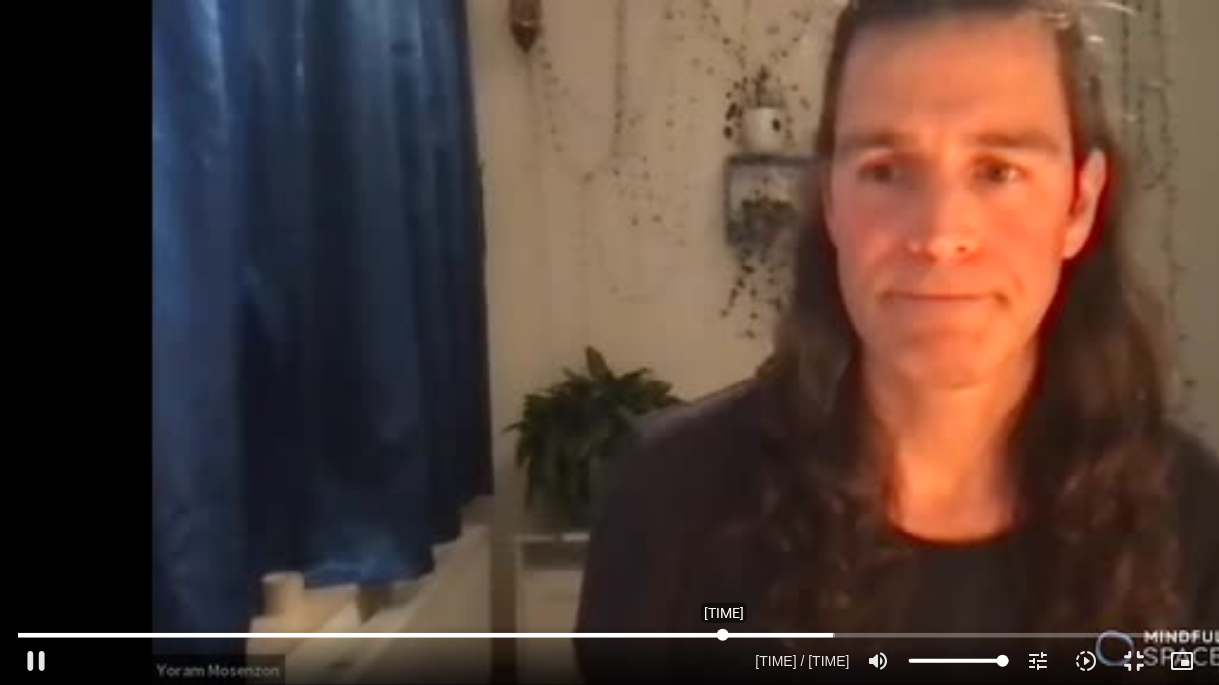 click at bounding box center [609, 635] 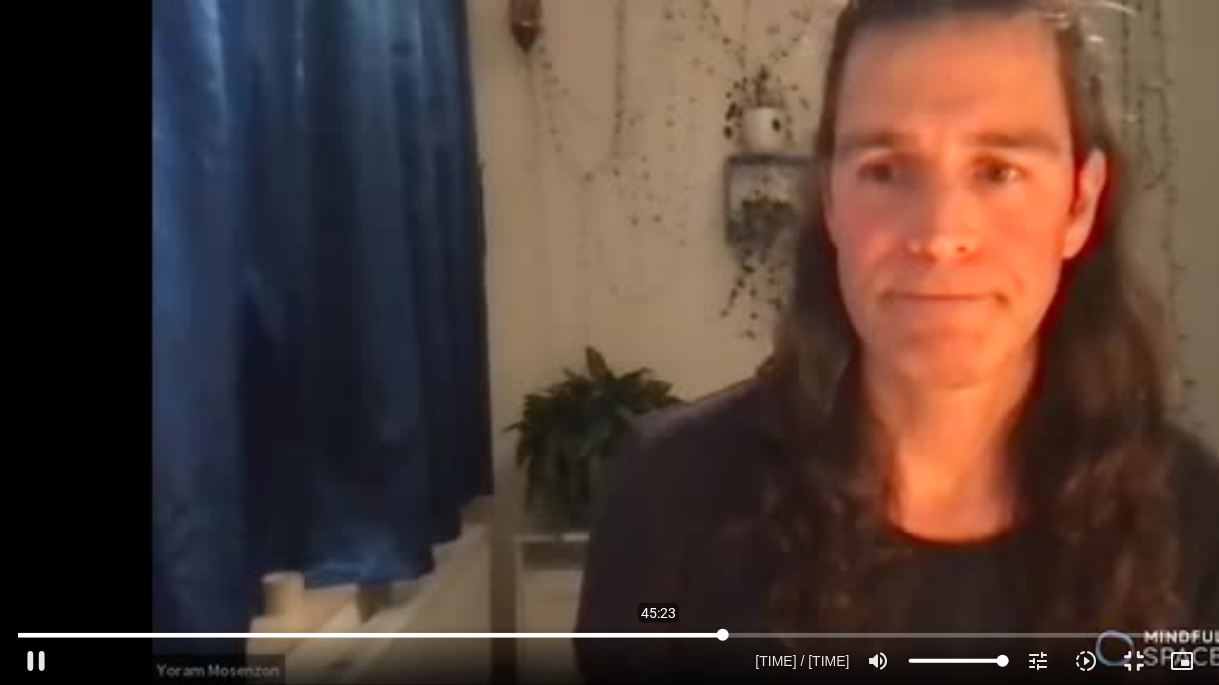 click at bounding box center (609, 635) 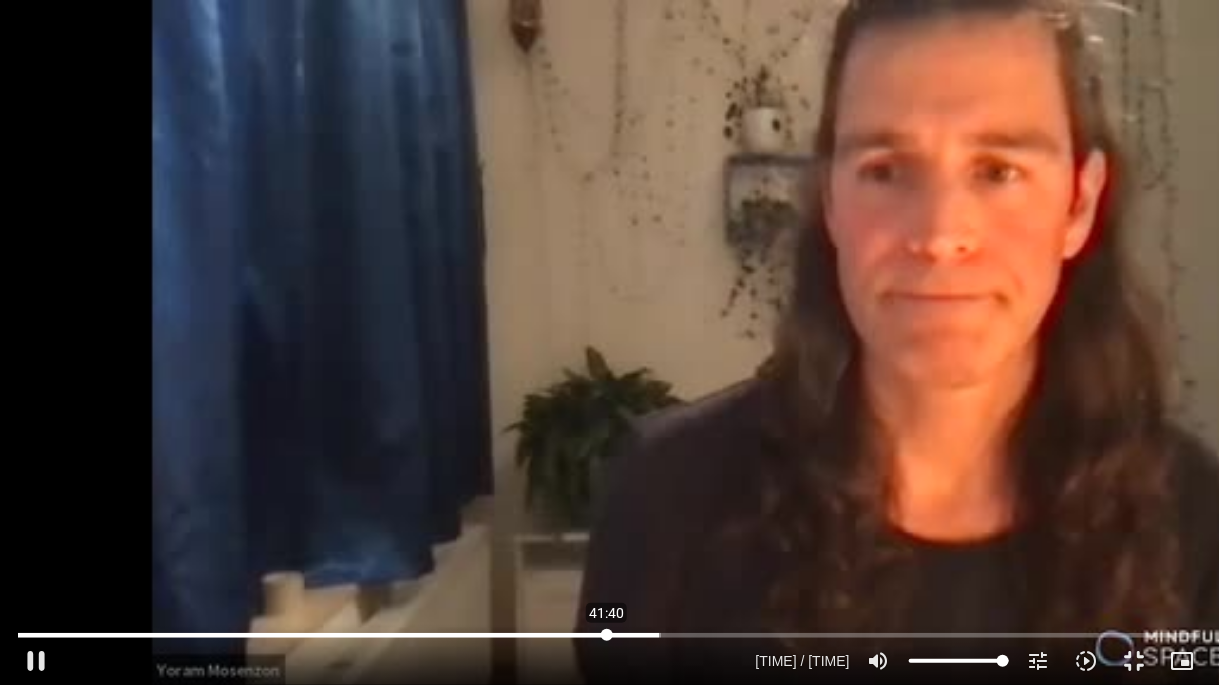 click at bounding box center (609, 635) 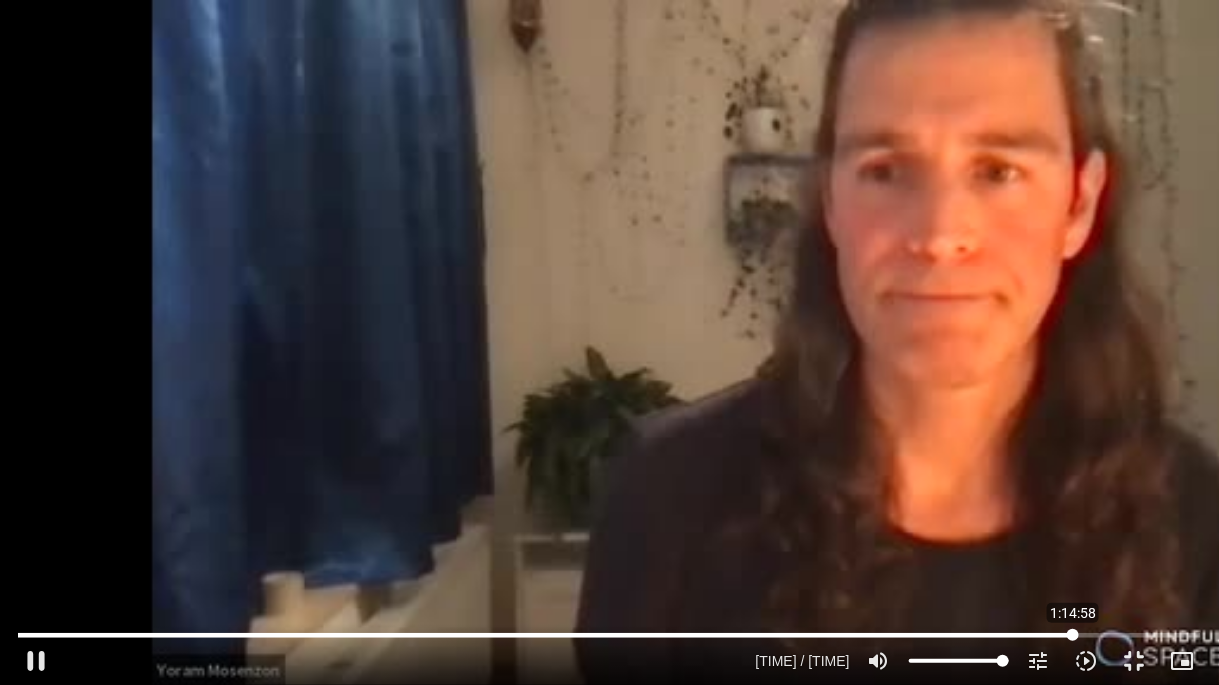 click at bounding box center [609, 635] 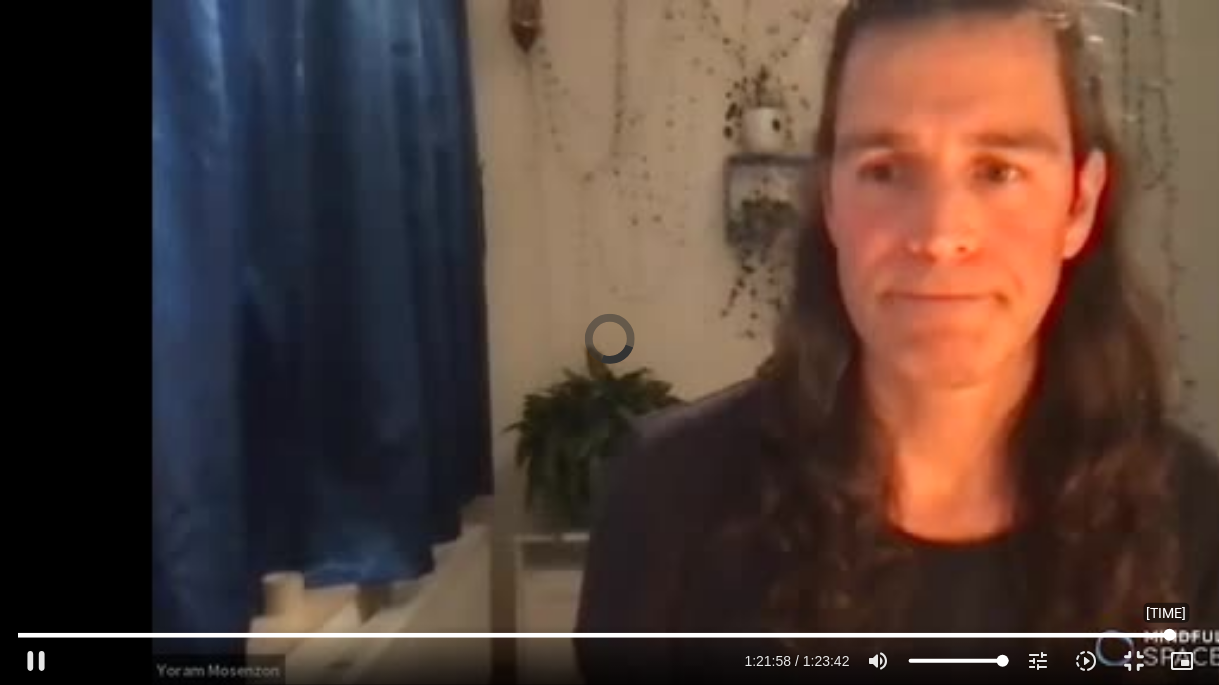 click at bounding box center [609, 635] 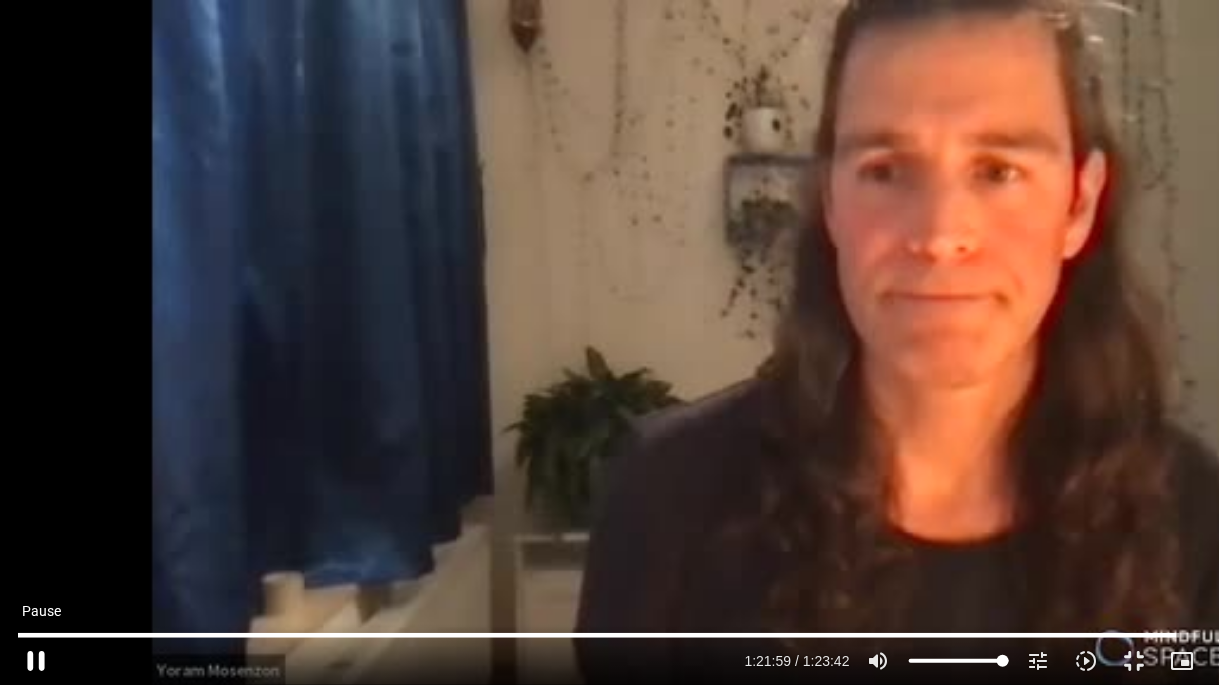 click on "pause" at bounding box center (36, 661) 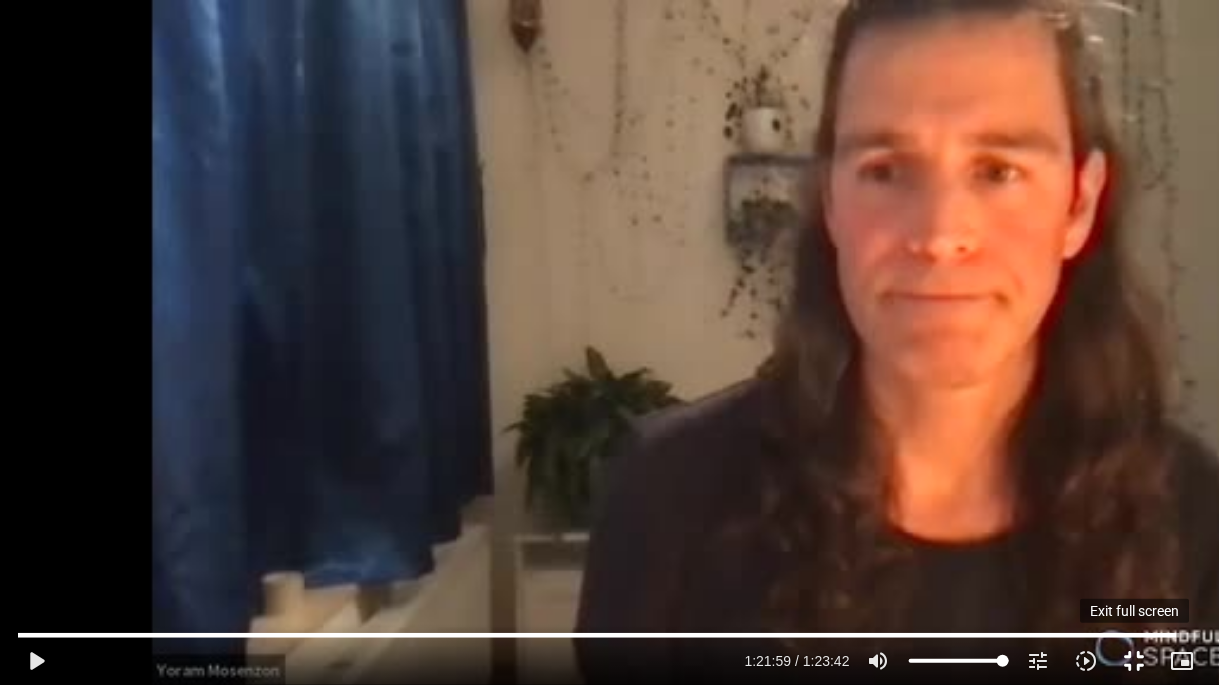 click on "fullscreen_exit" at bounding box center (1135, 661) 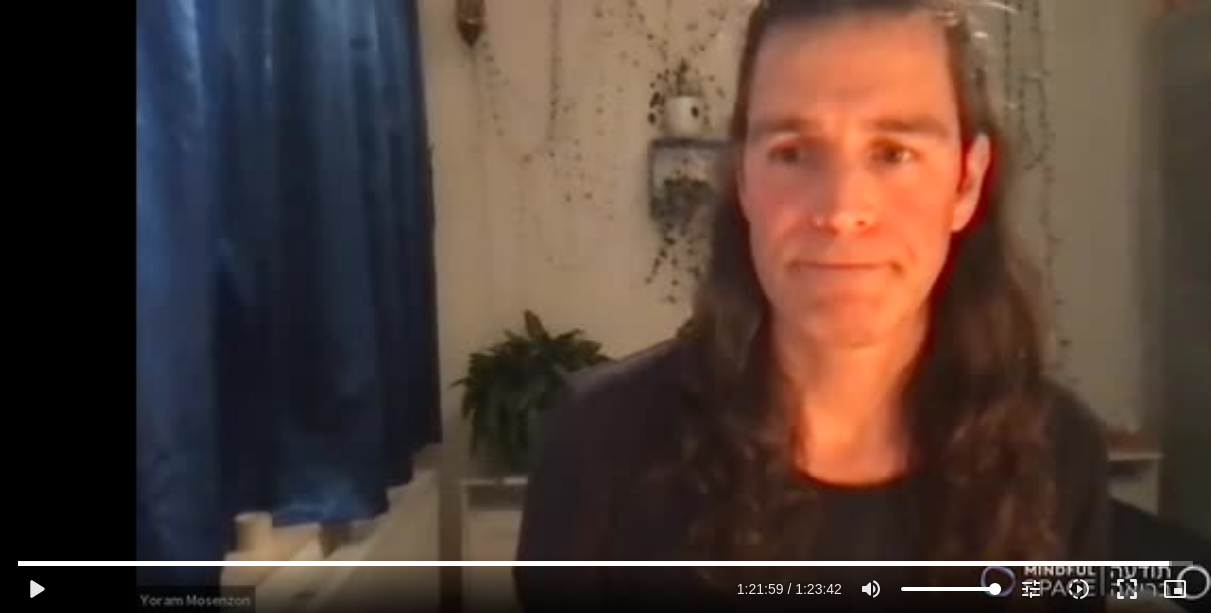 scroll, scrollTop: 0, scrollLeft: 0, axis: both 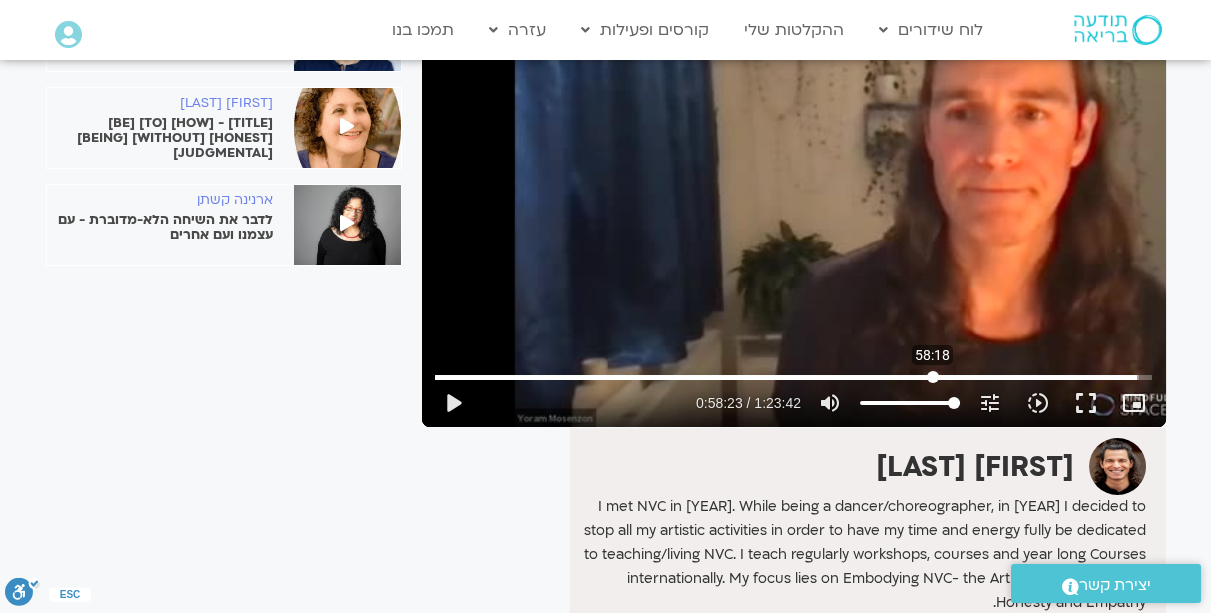 click at bounding box center [793, 377] 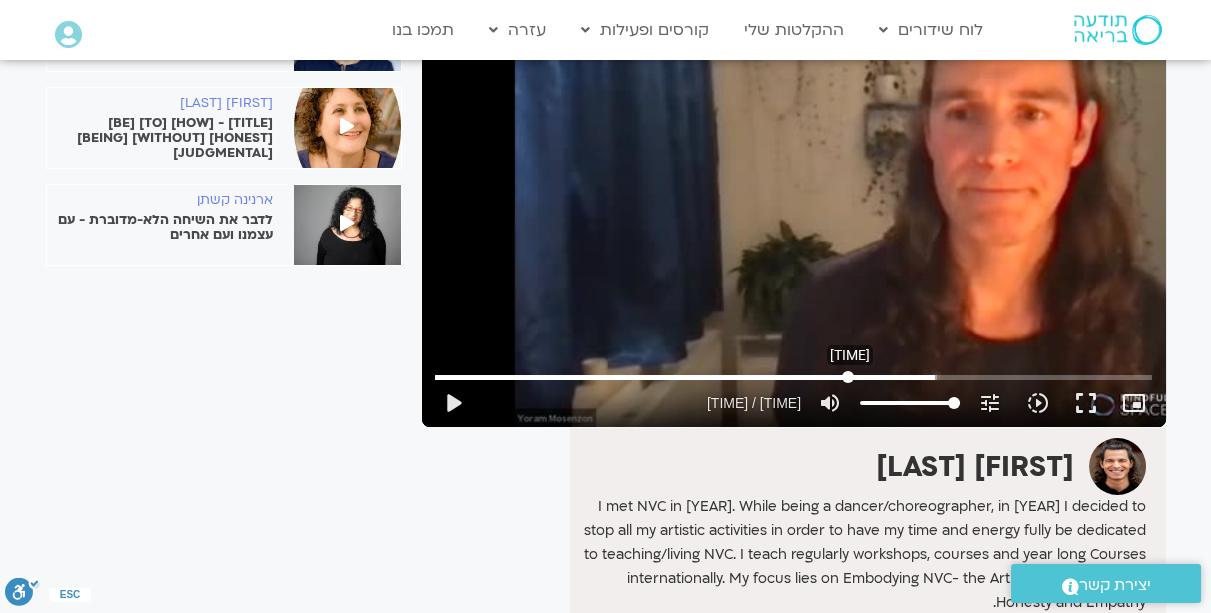 click at bounding box center (793, 377) 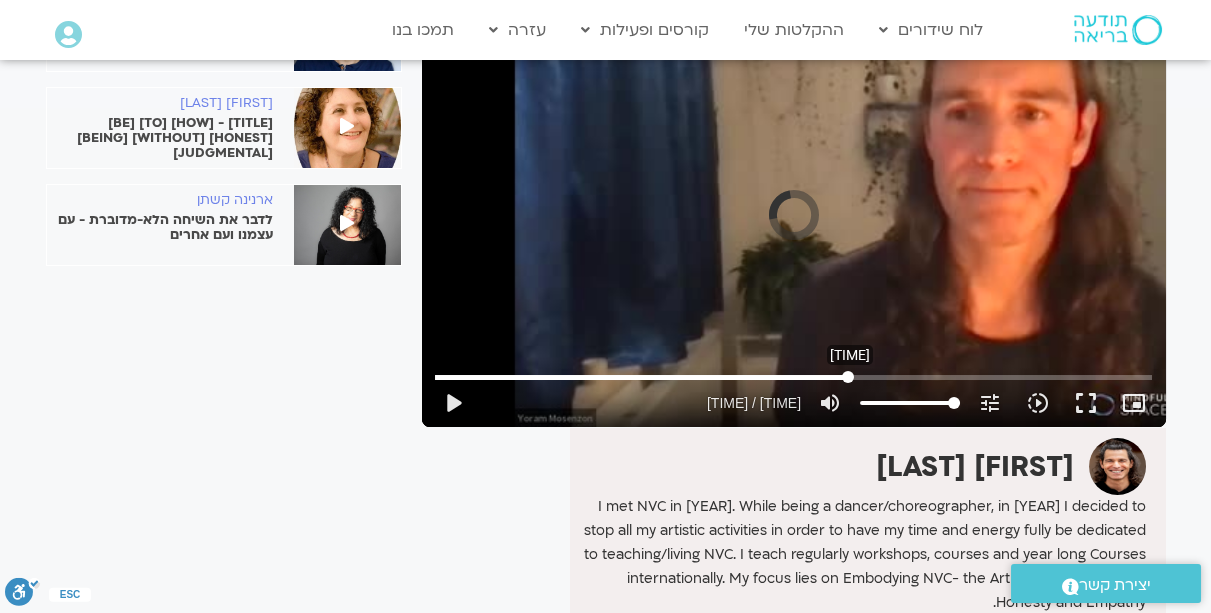 type on "2896.475064" 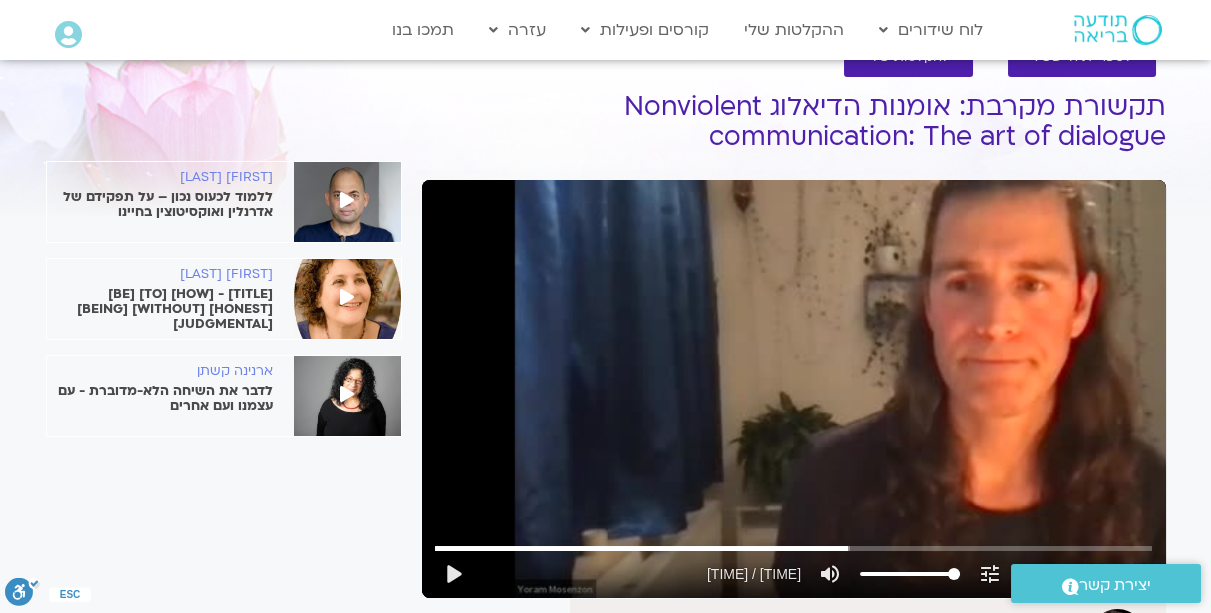 scroll, scrollTop: 0, scrollLeft: 0, axis: both 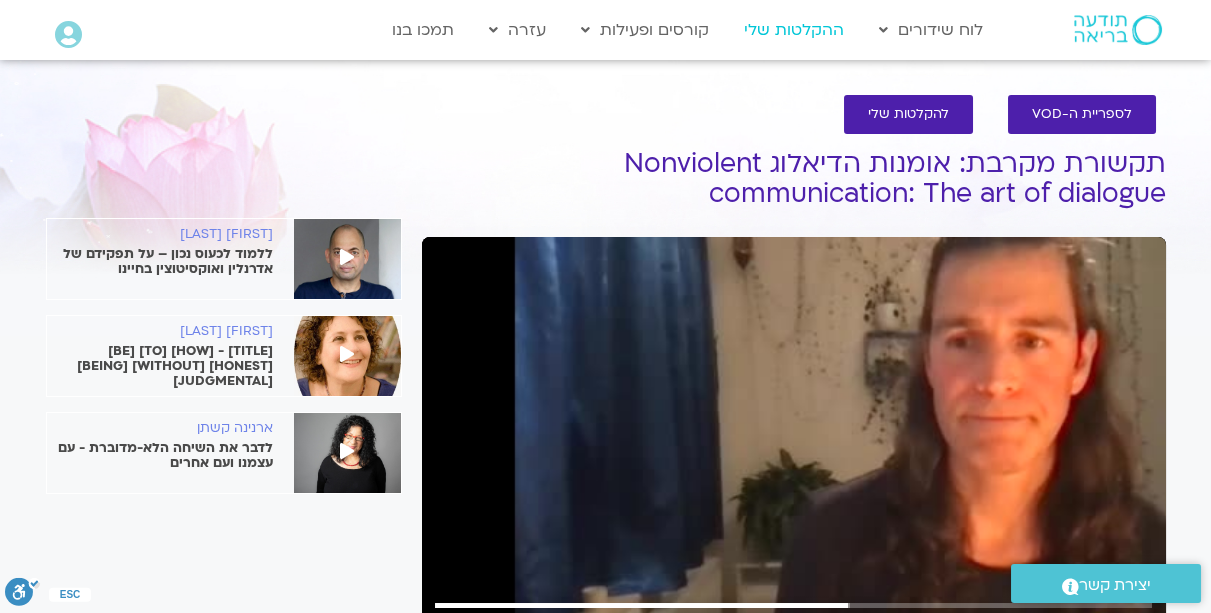 click on "ההקלטות שלי" at bounding box center (794, 30) 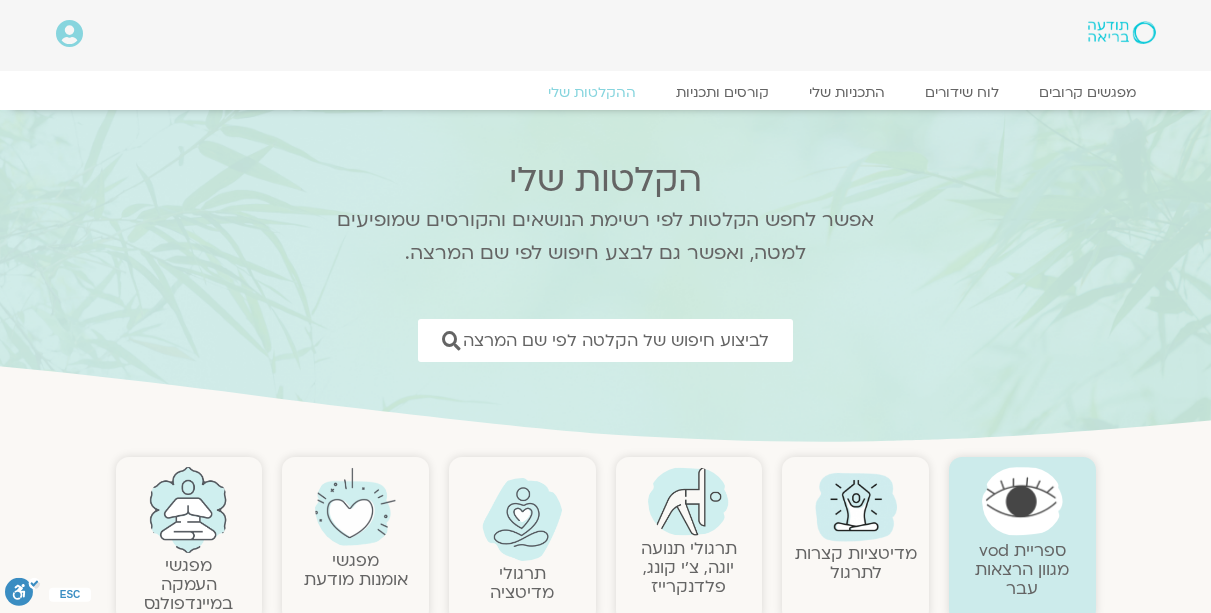 scroll, scrollTop: 0, scrollLeft: 0, axis: both 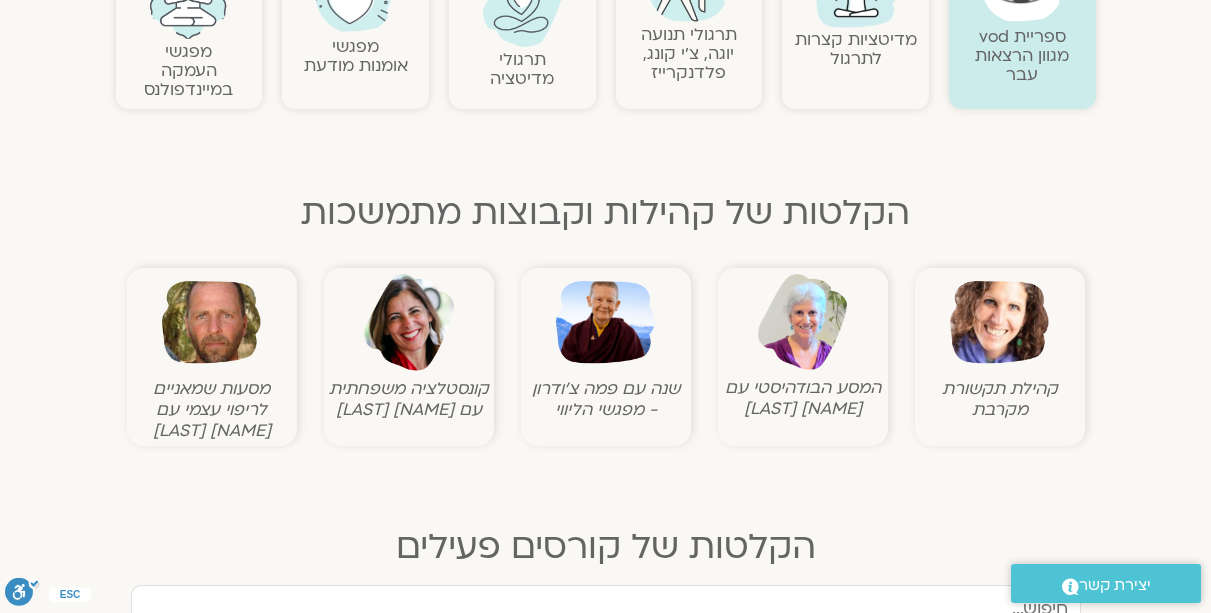 click at bounding box center [999, 322] 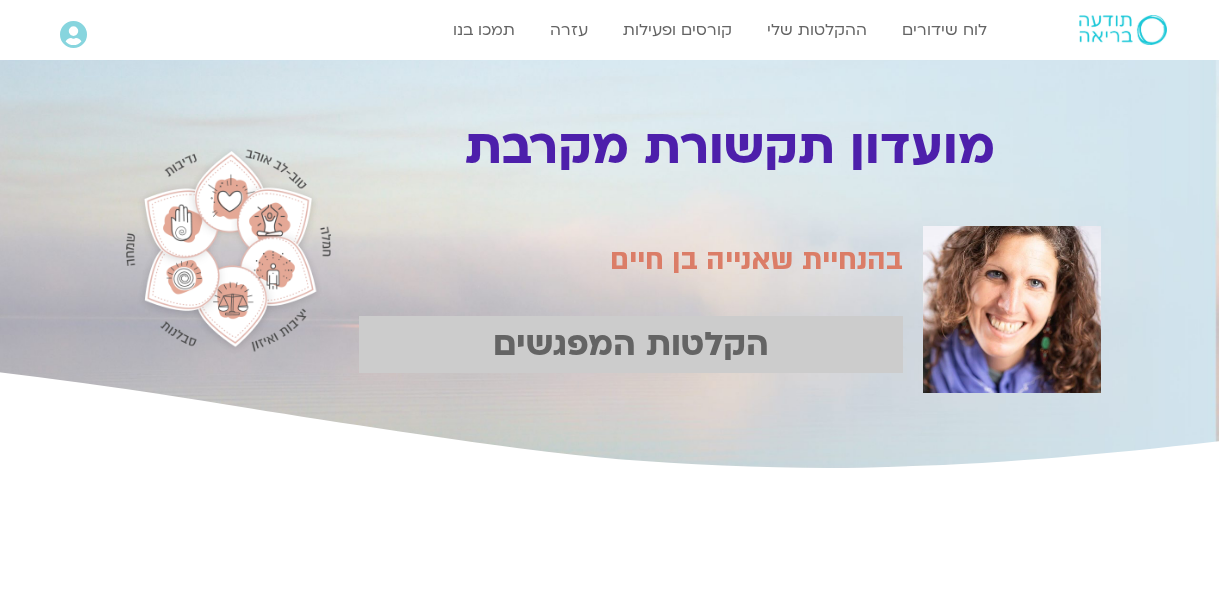 scroll, scrollTop: 0, scrollLeft: 0, axis: both 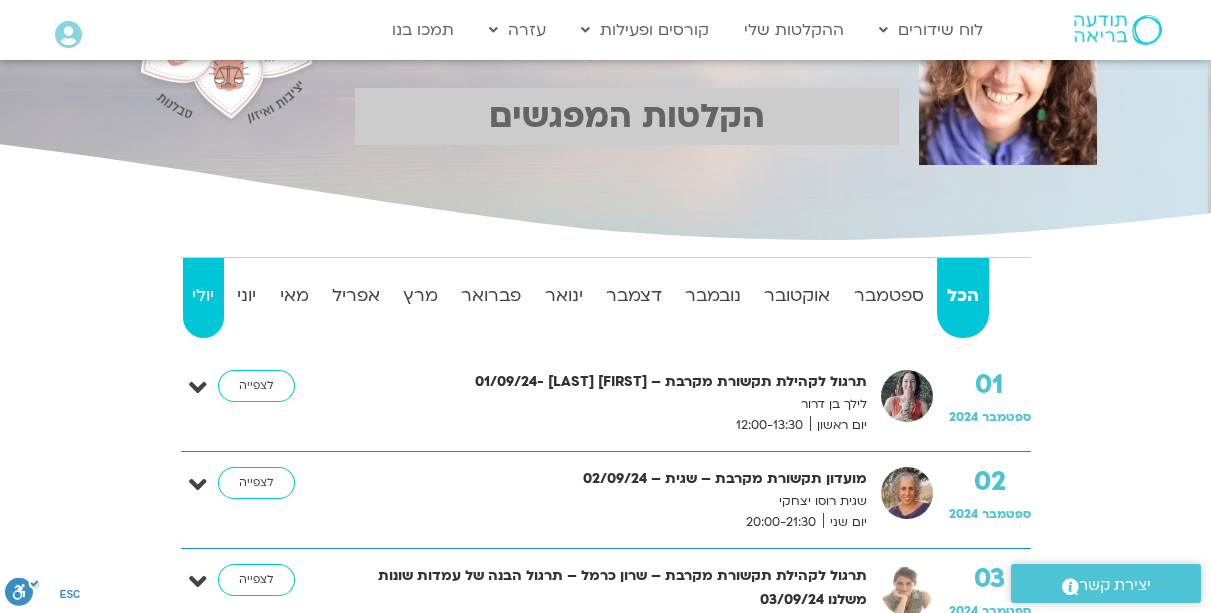 click on "יולי" at bounding box center (203, 296) 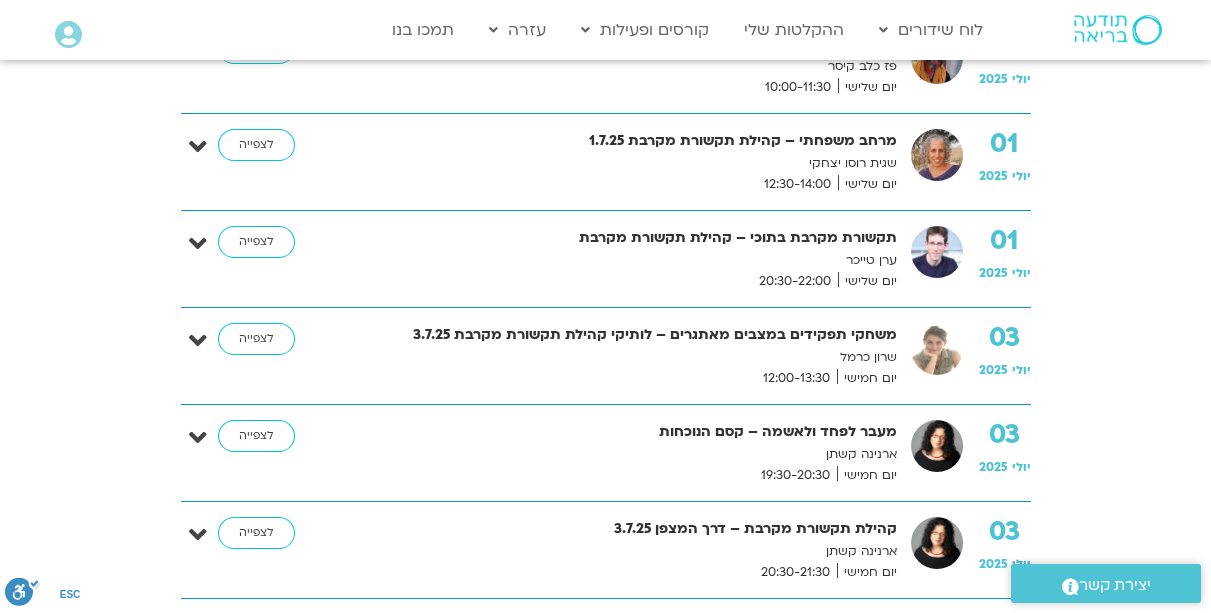 scroll, scrollTop: 571, scrollLeft: 0, axis: vertical 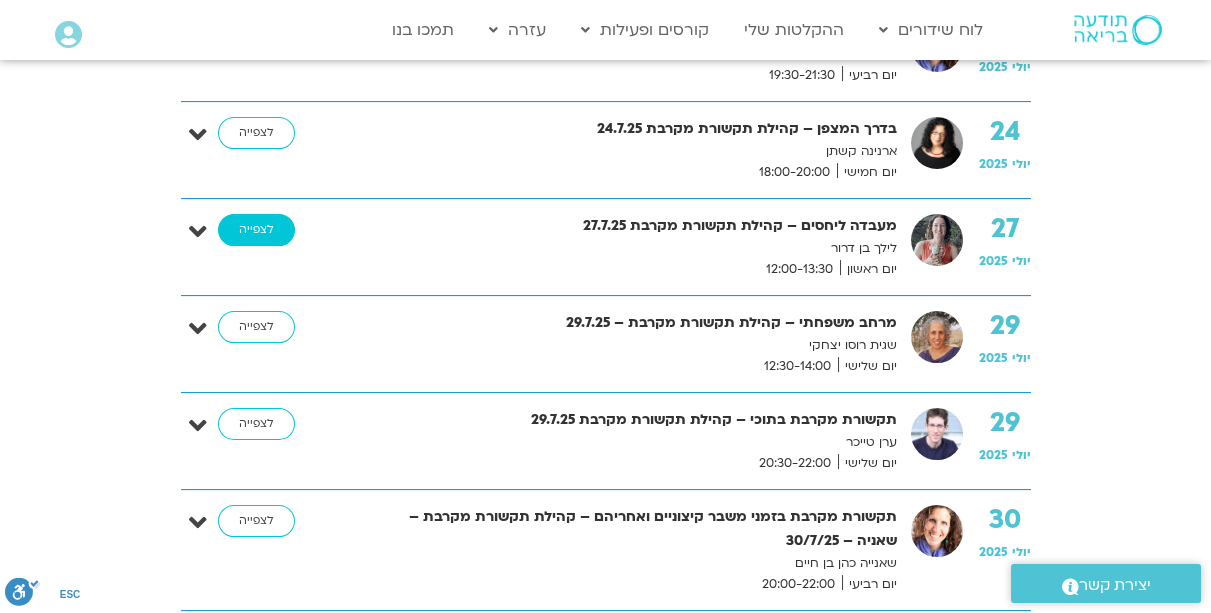 click on "לצפייה" at bounding box center (256, 230) 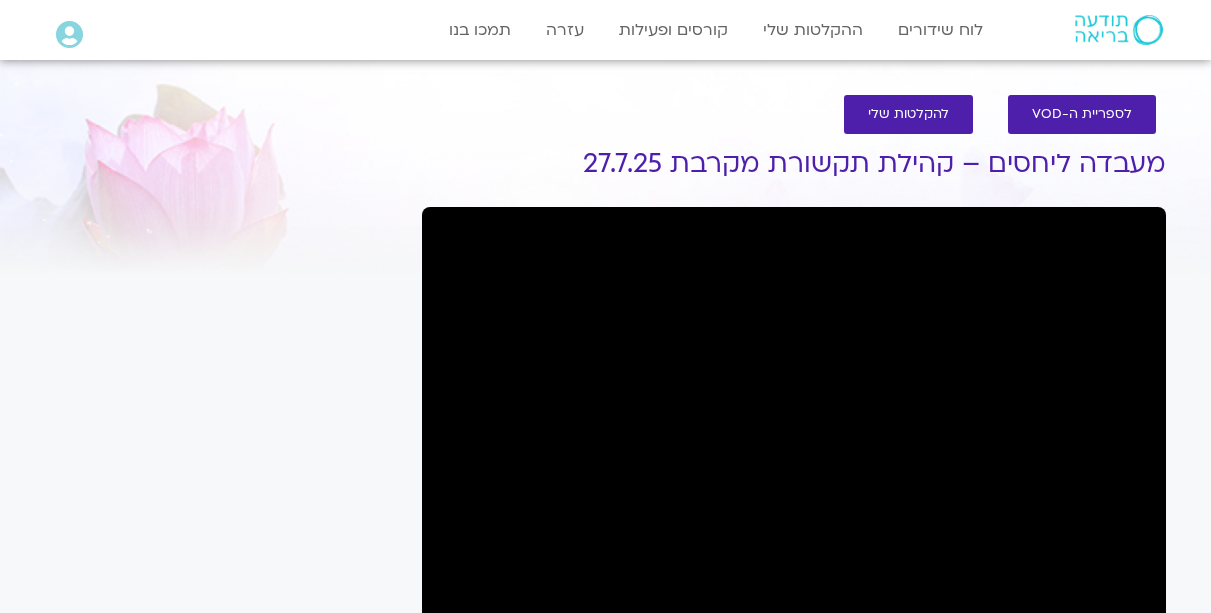 scroll, scrollTop: 0, scrollLeft: 0, axis: both 